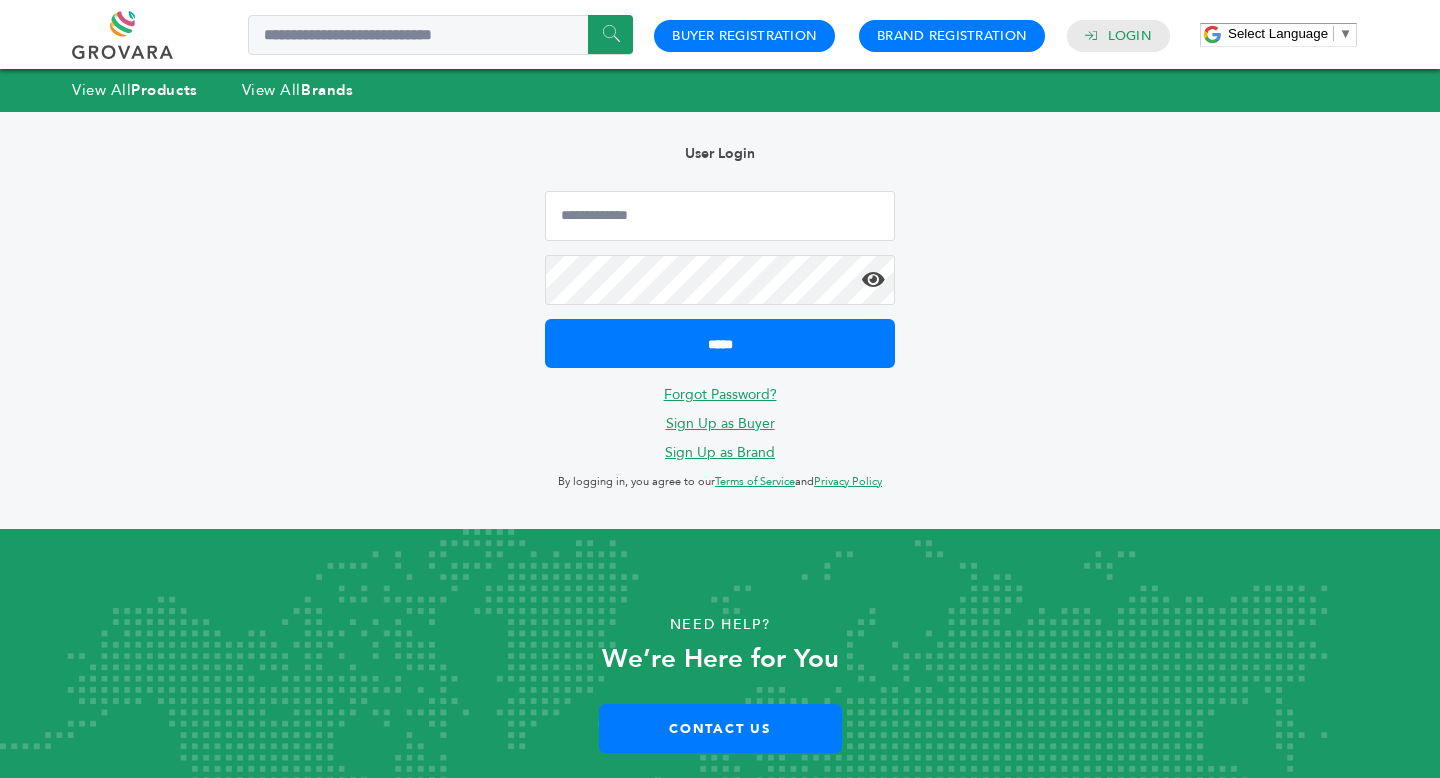 scroll, scrollTop: 0, scrollLeft: 0, axis: both 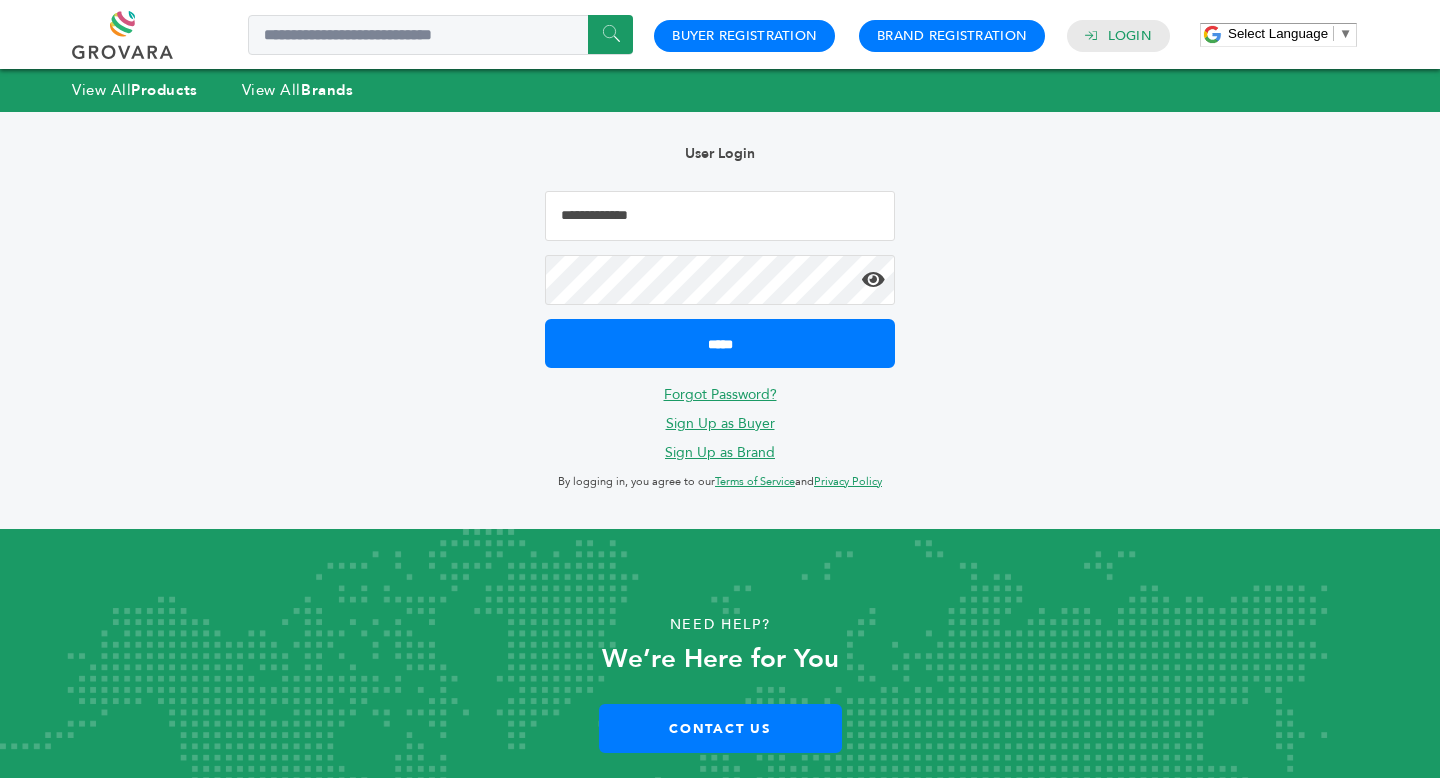 click at bounding box center [720, 216] 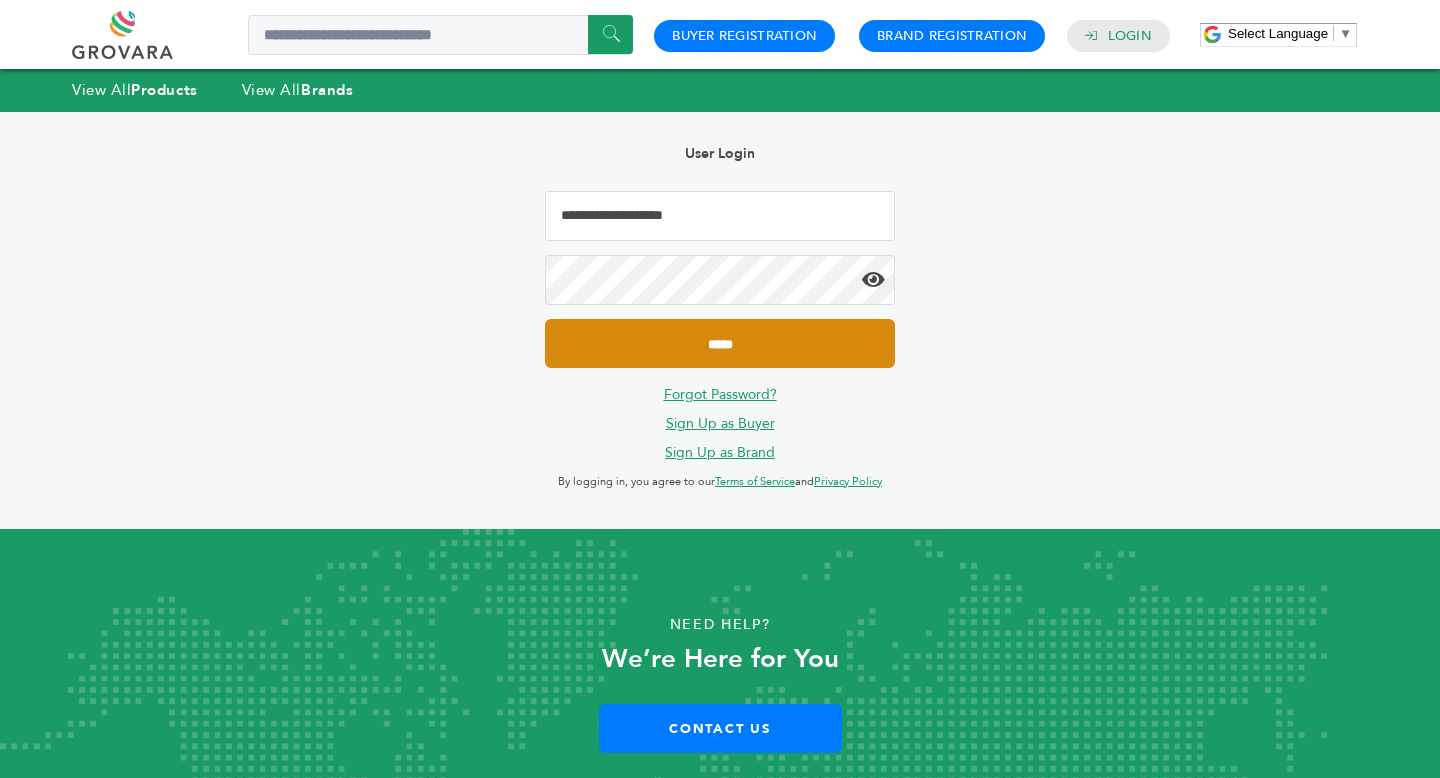 click on "*****" at bounding box center [720, 343] 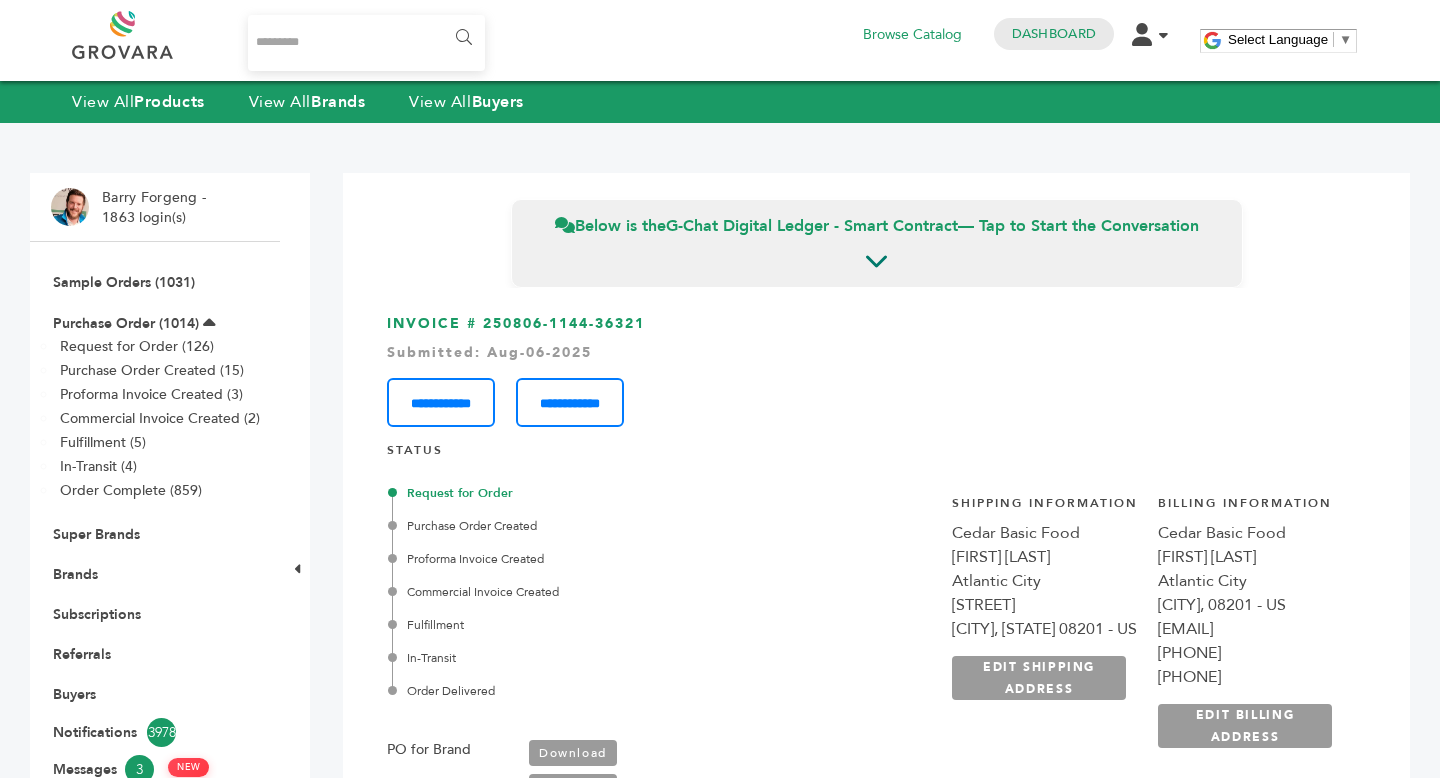 scroll, scrollTop: 0, scrollLeft: 0, axis: both 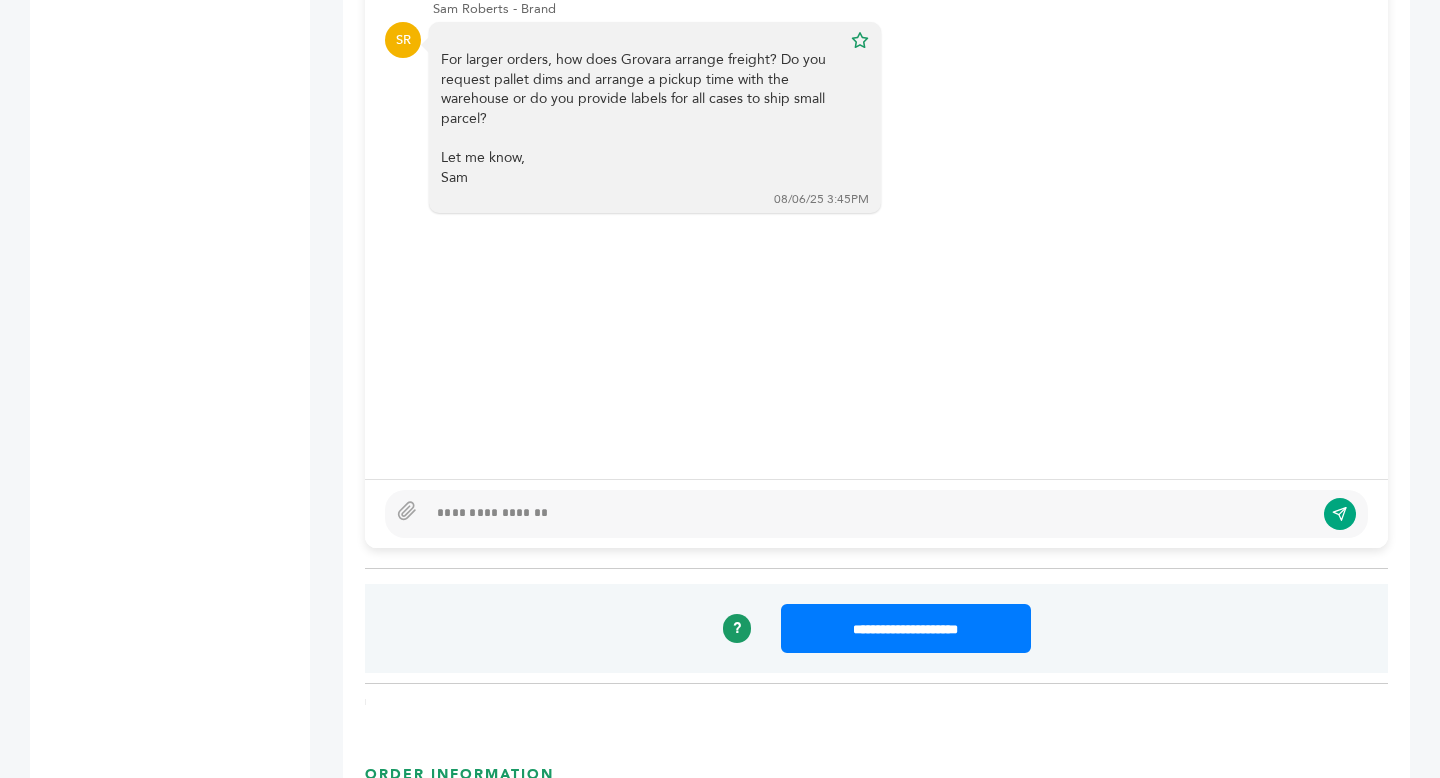 click at bounding box center [870, 514] 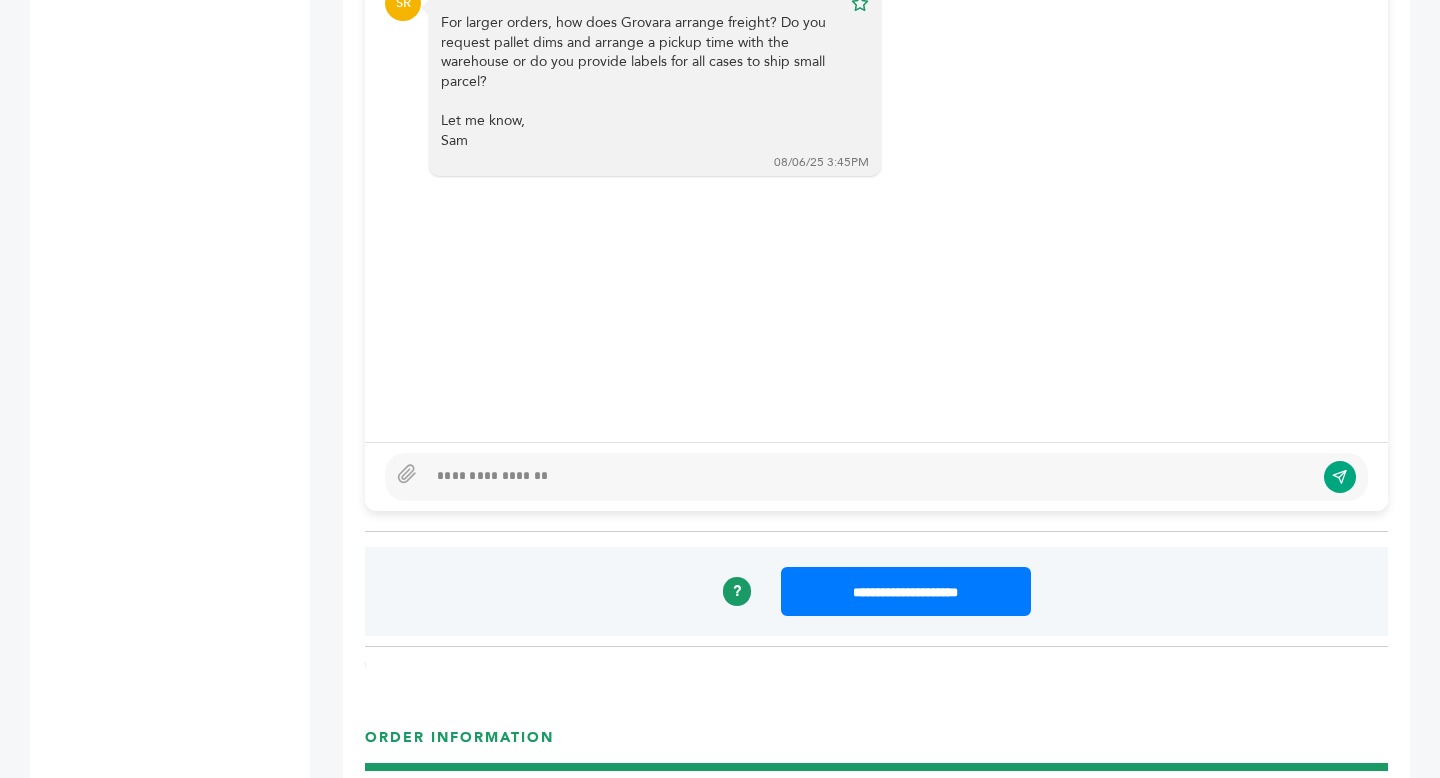 scroll, scrollTop: 1736, scrollLeft: 0, axis: vertical 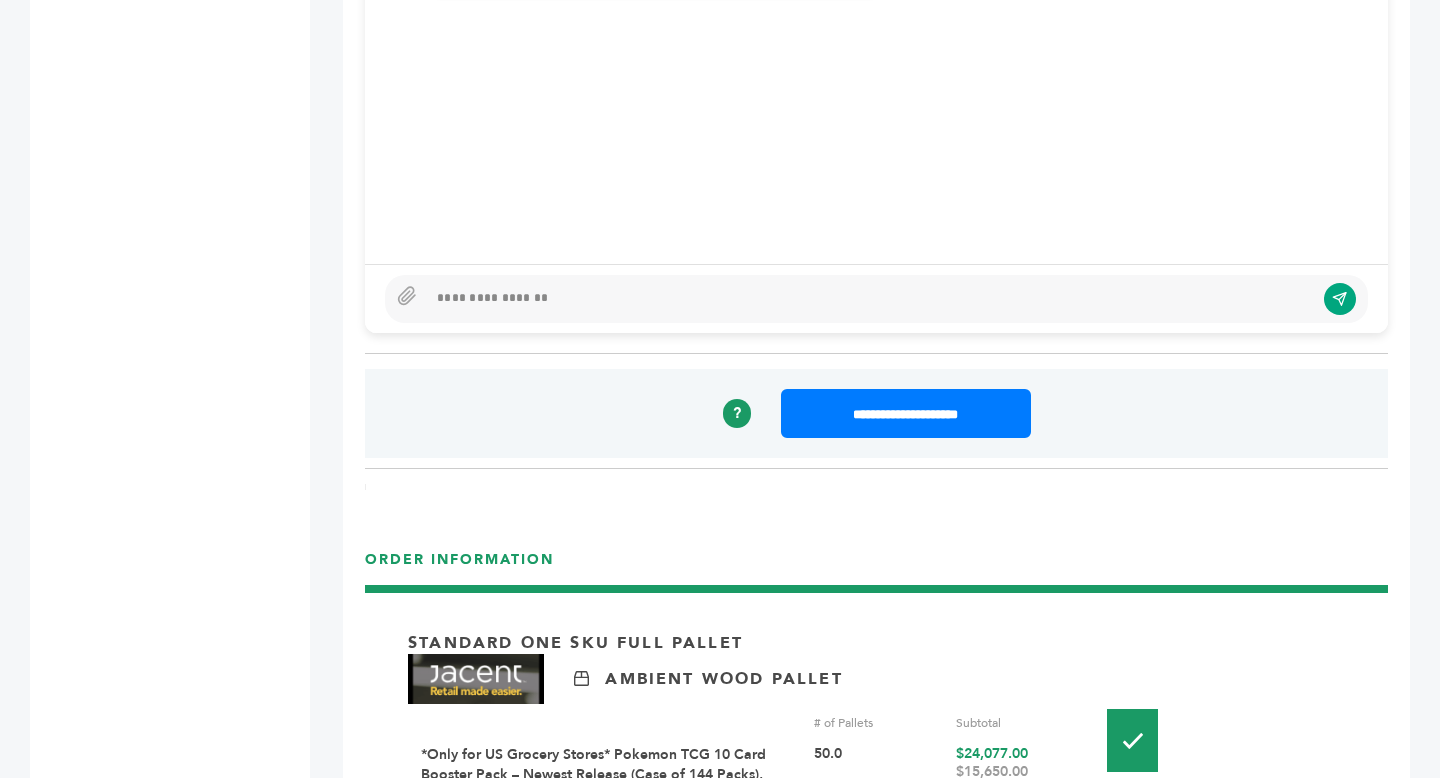 type 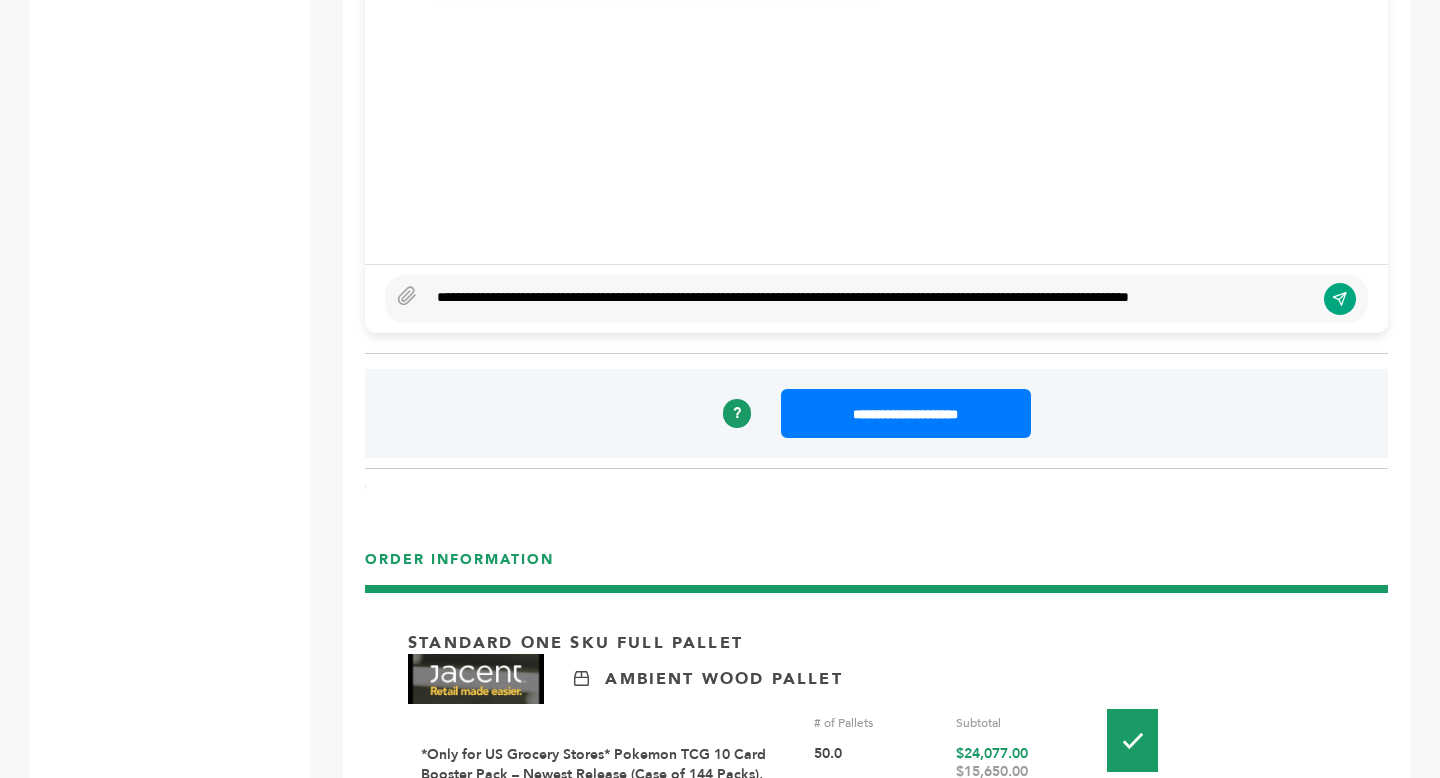 scroll, scrollTop: 1722, scrollLeft: 0, axis: vertical 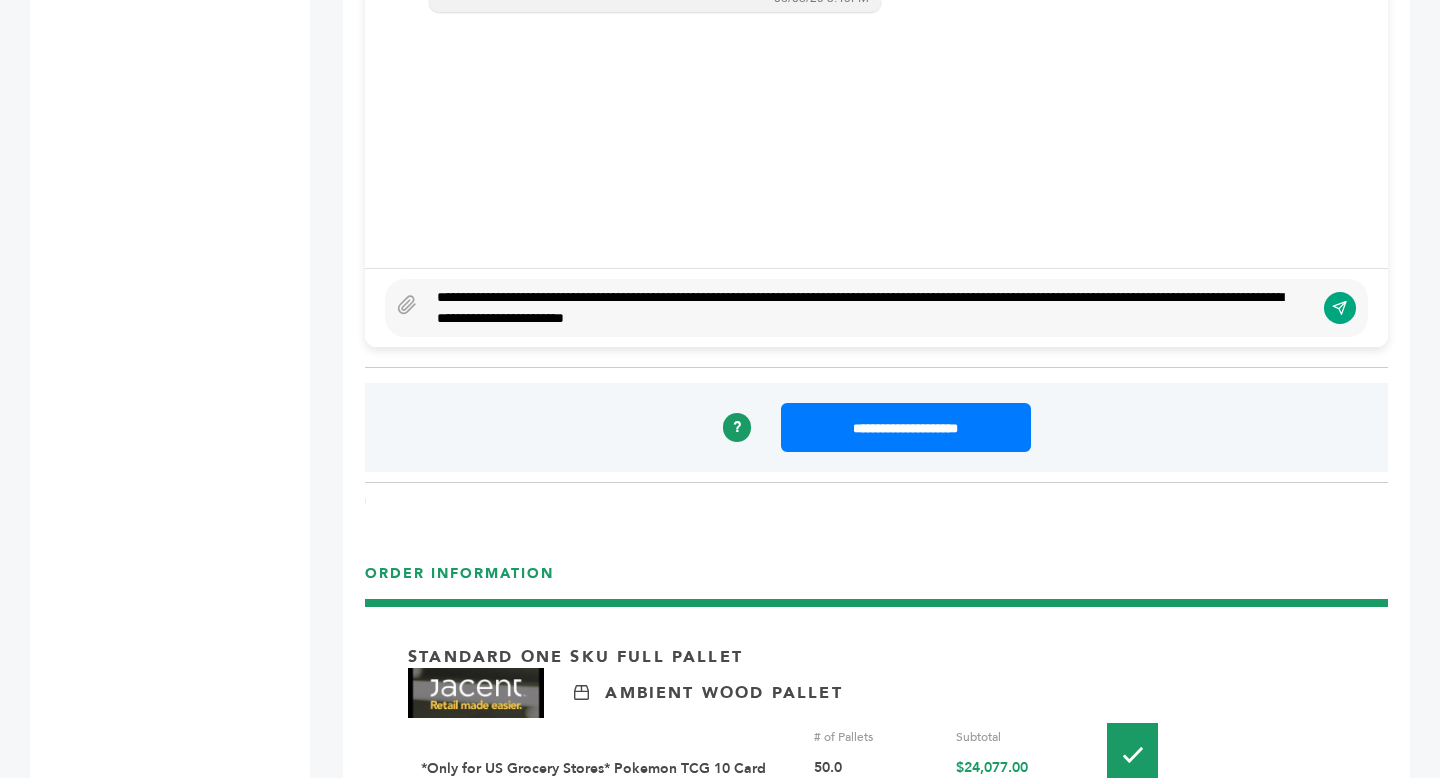 click on "**********" at bounding box center (870, 308) 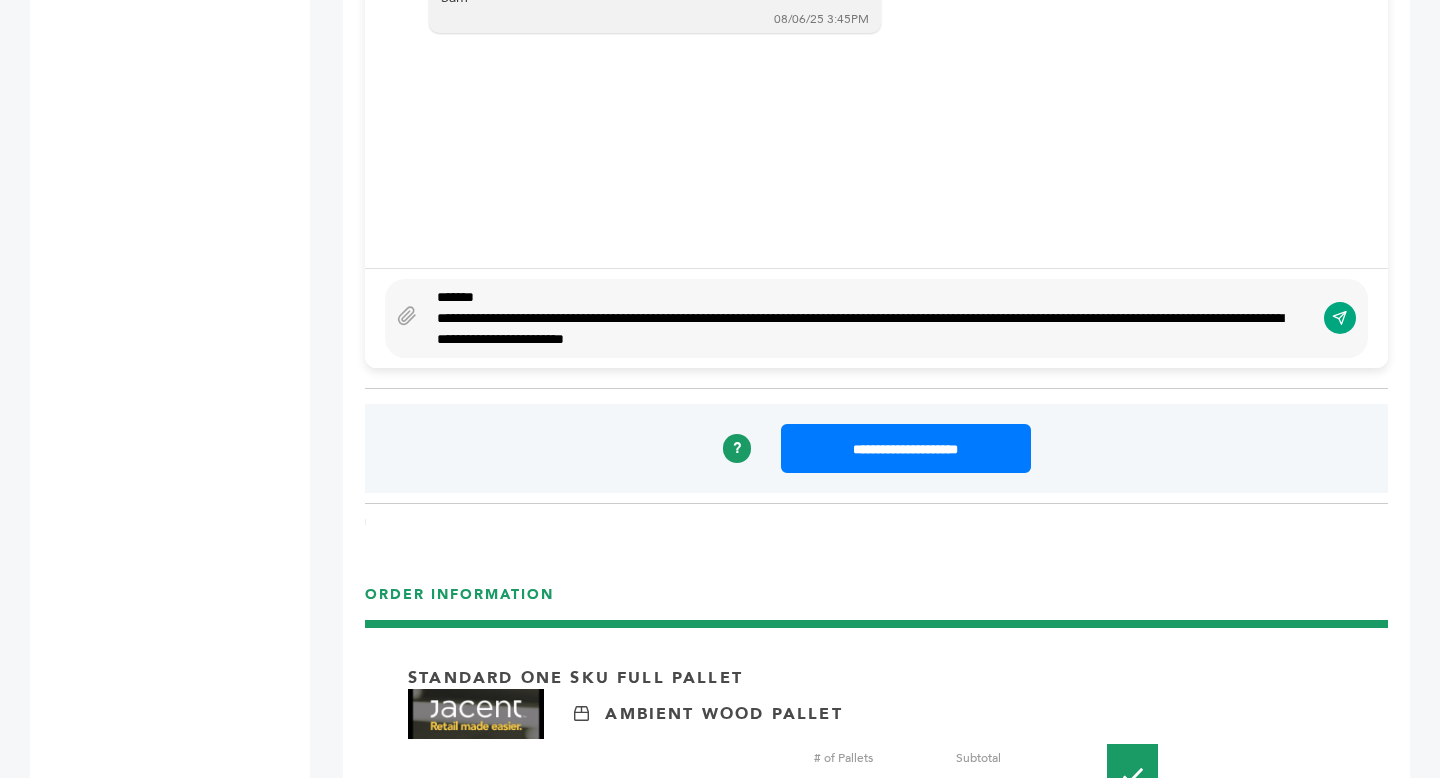 scroll, scrollTop: 1680, scrollLeft: 0, axis: vertical 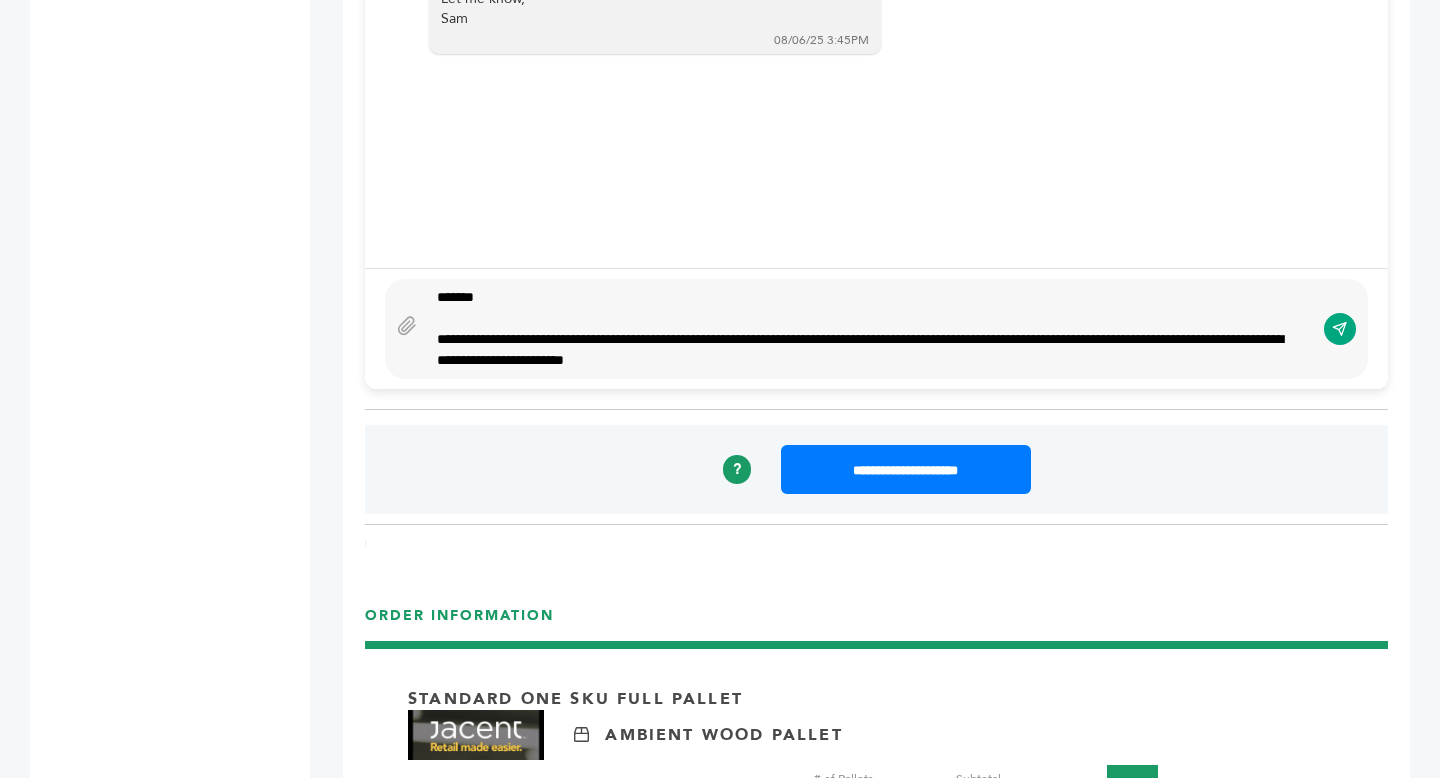 click on "**********" at bounding box center (870, 329) 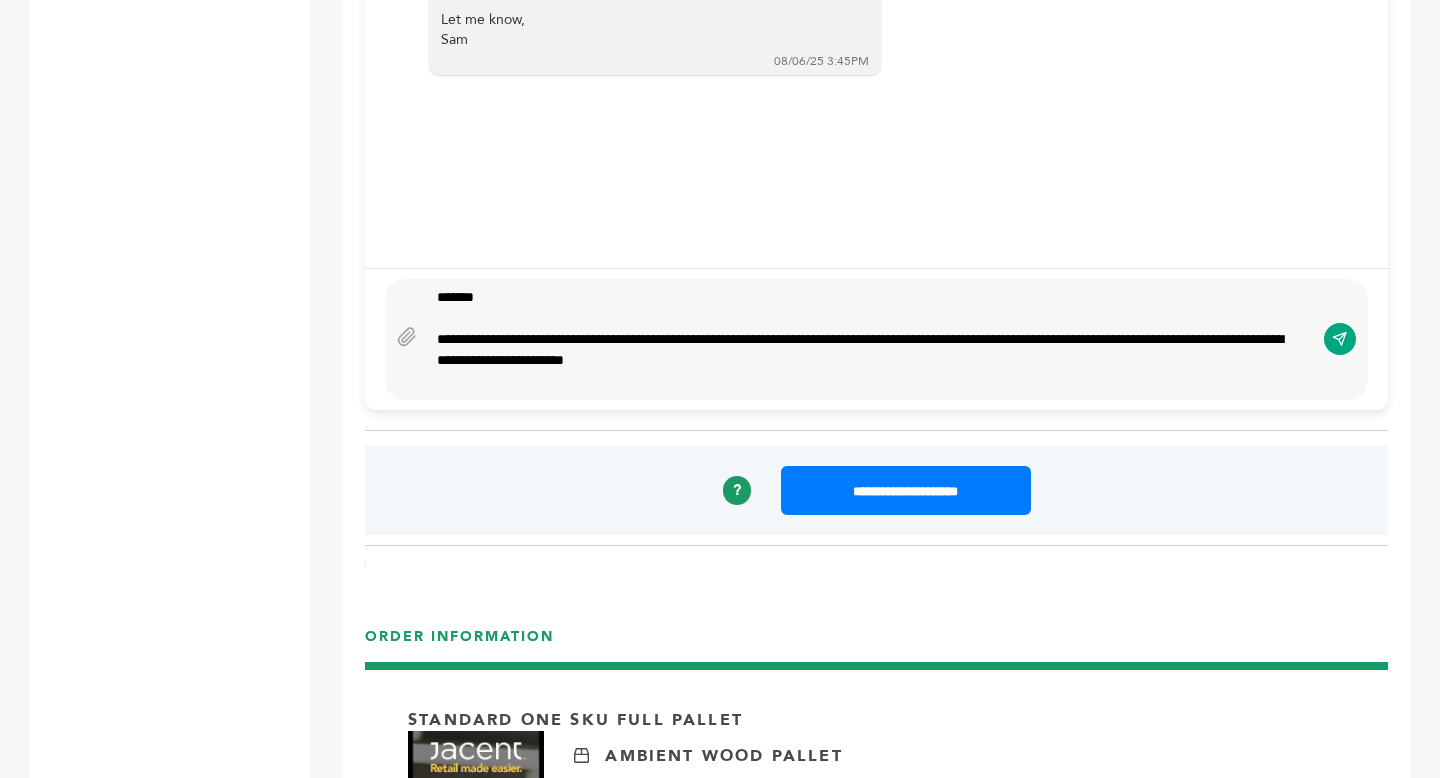scroll, scrollTop: 1644, scrollLeft: 0, axis: vertical 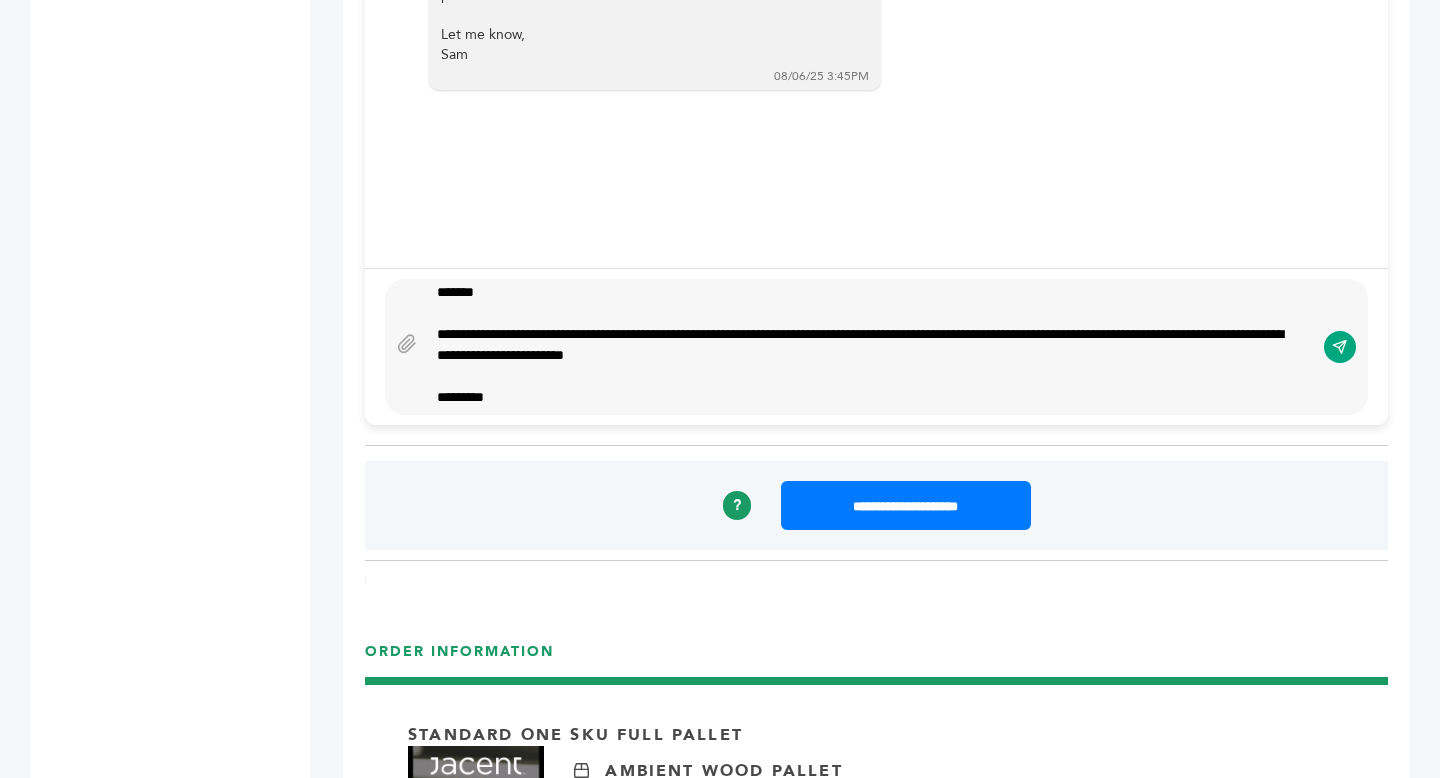 type on "**********" 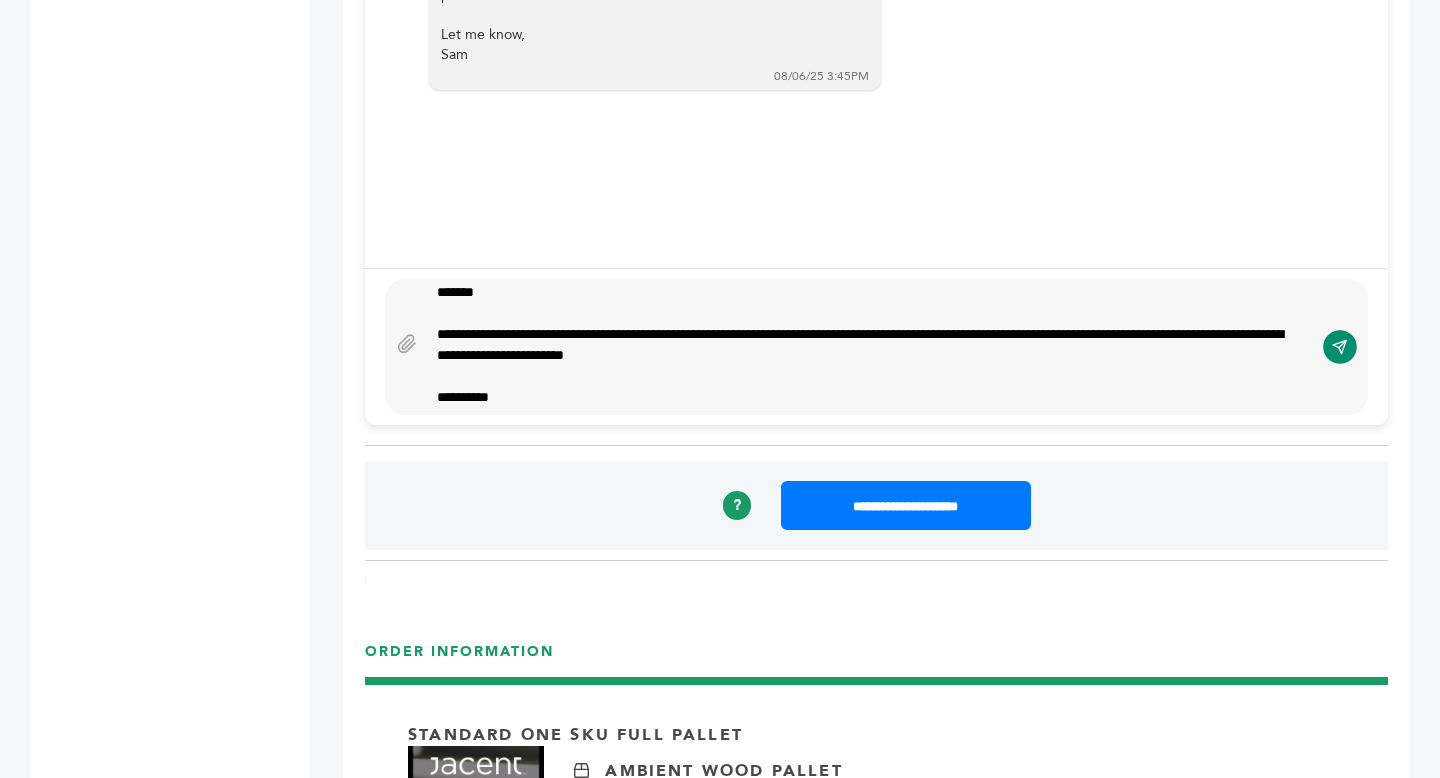 click 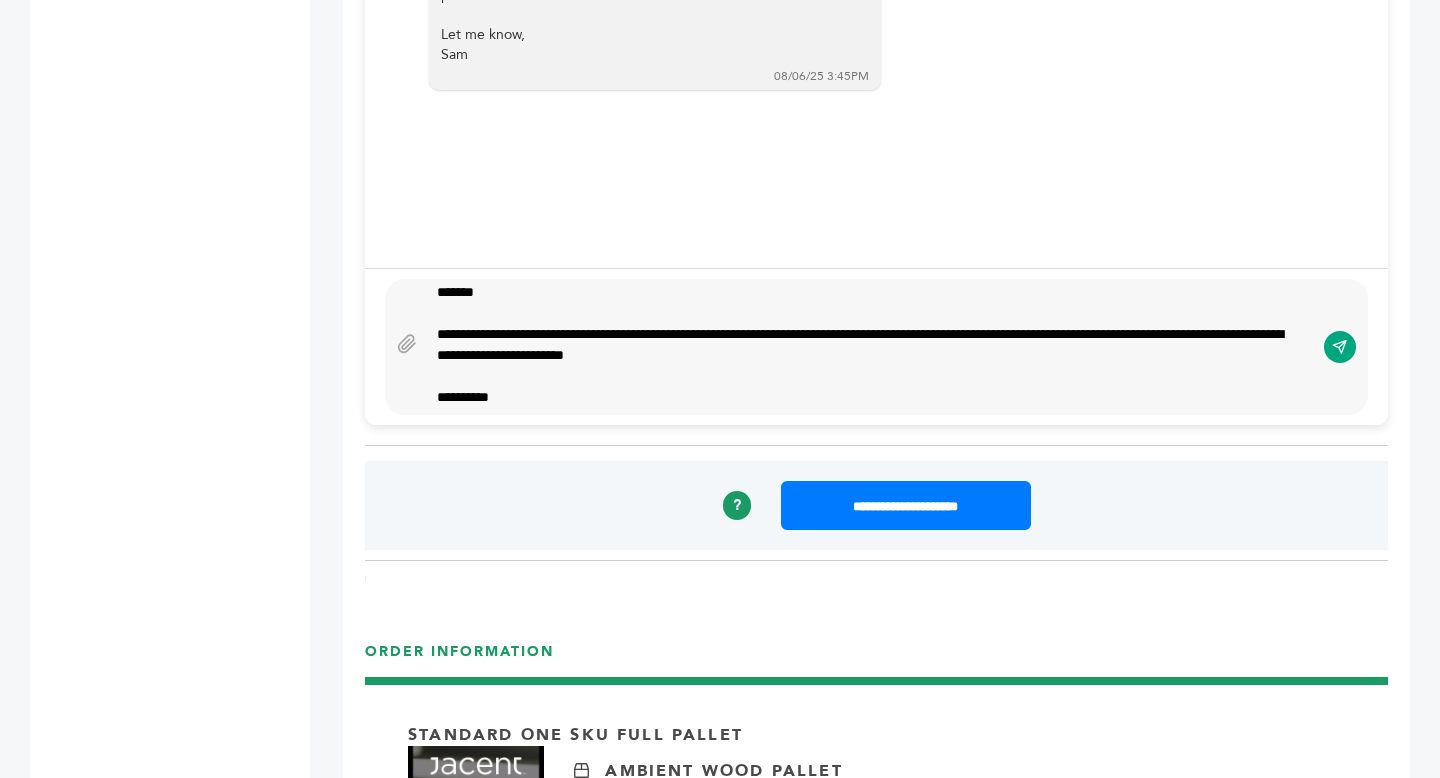 type 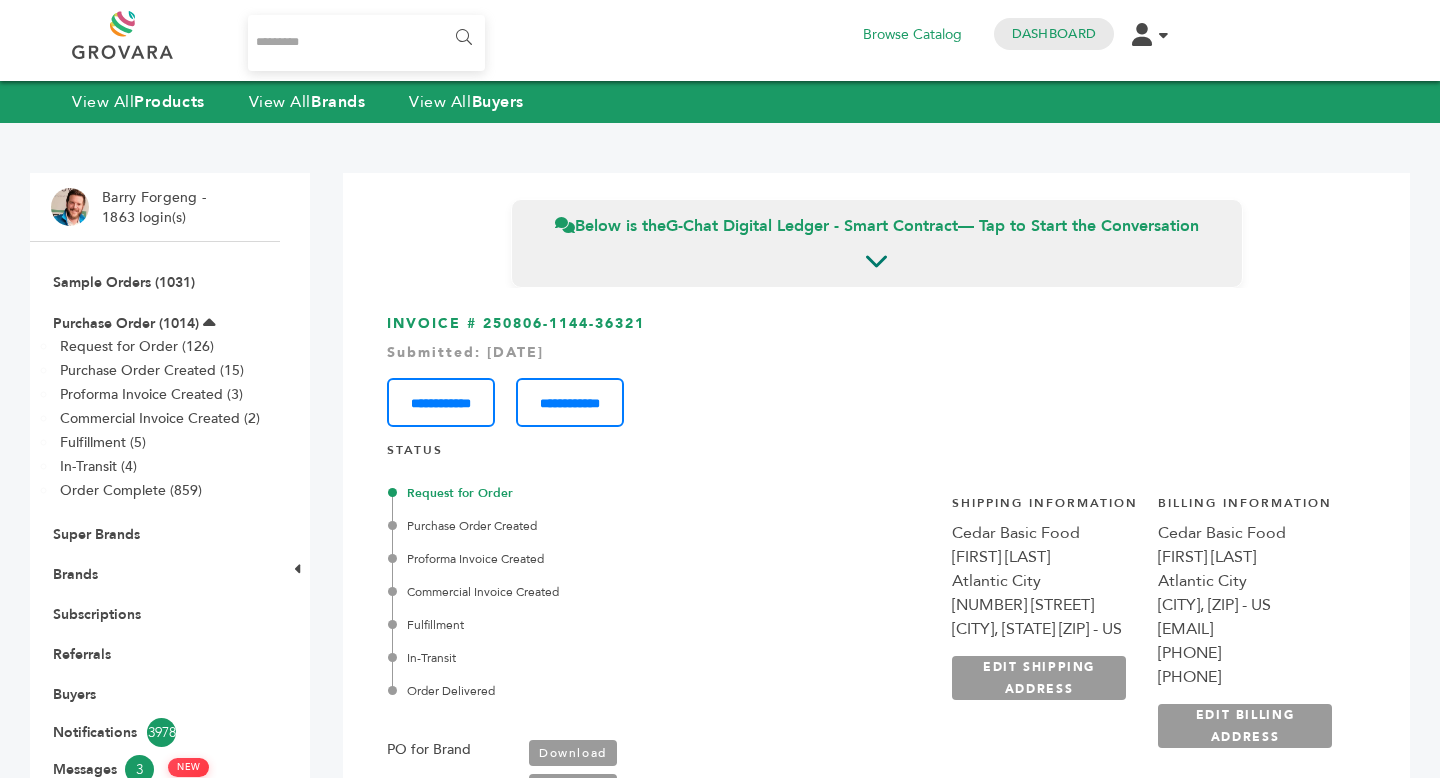 scroll, scrollTop: 0, scrollLeft: 0, axis: both 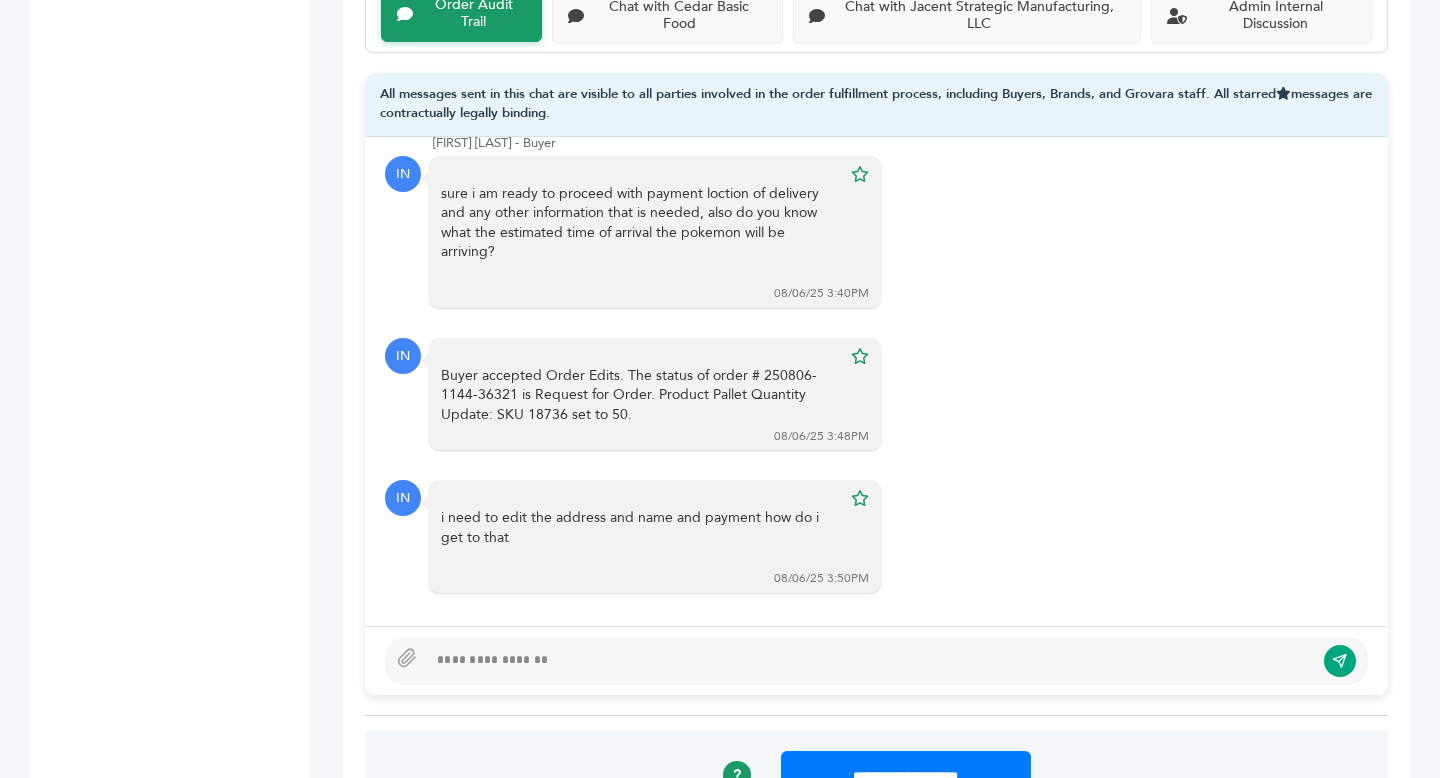 click at bounding box center [870, 661] 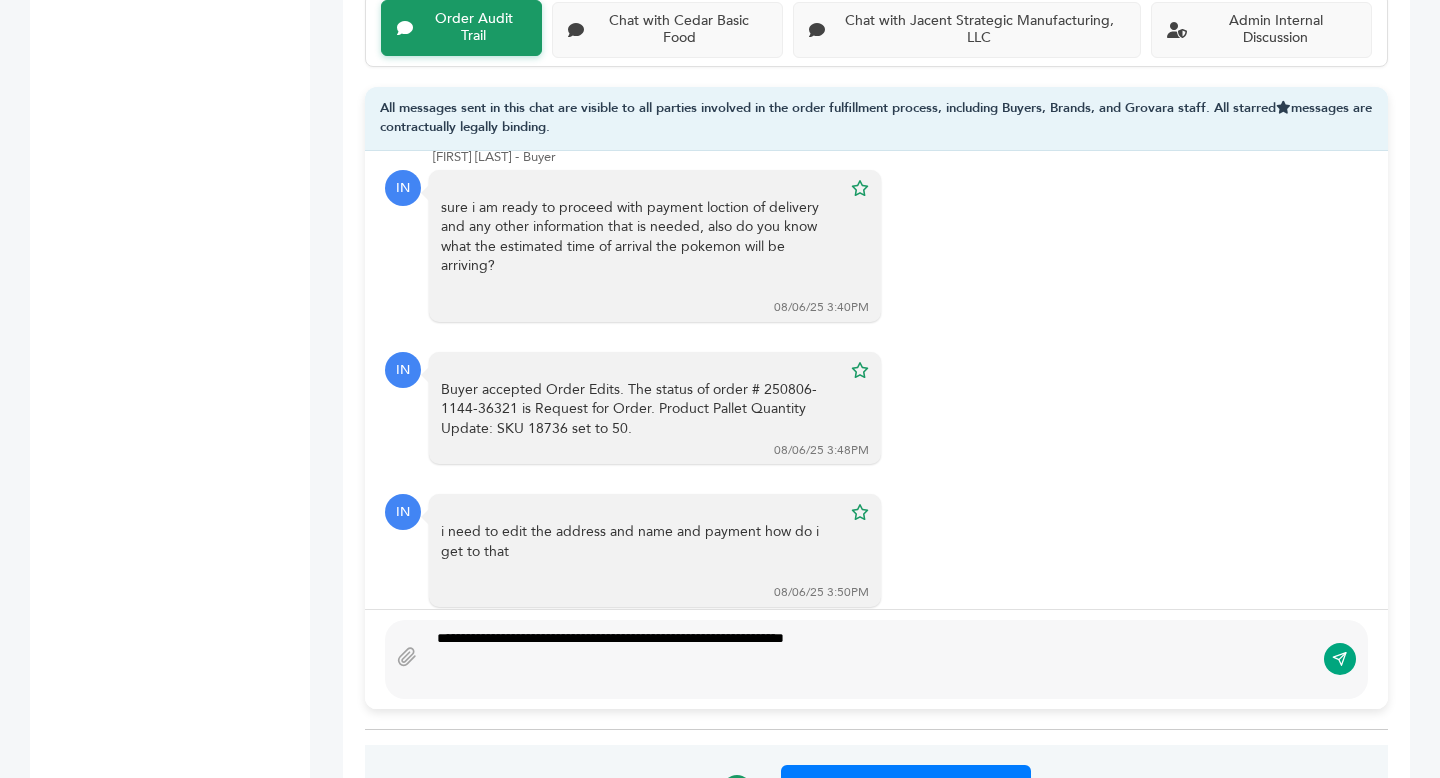 scroll, scrollTop: 1339, scrollLeft: 0, axis: vertical 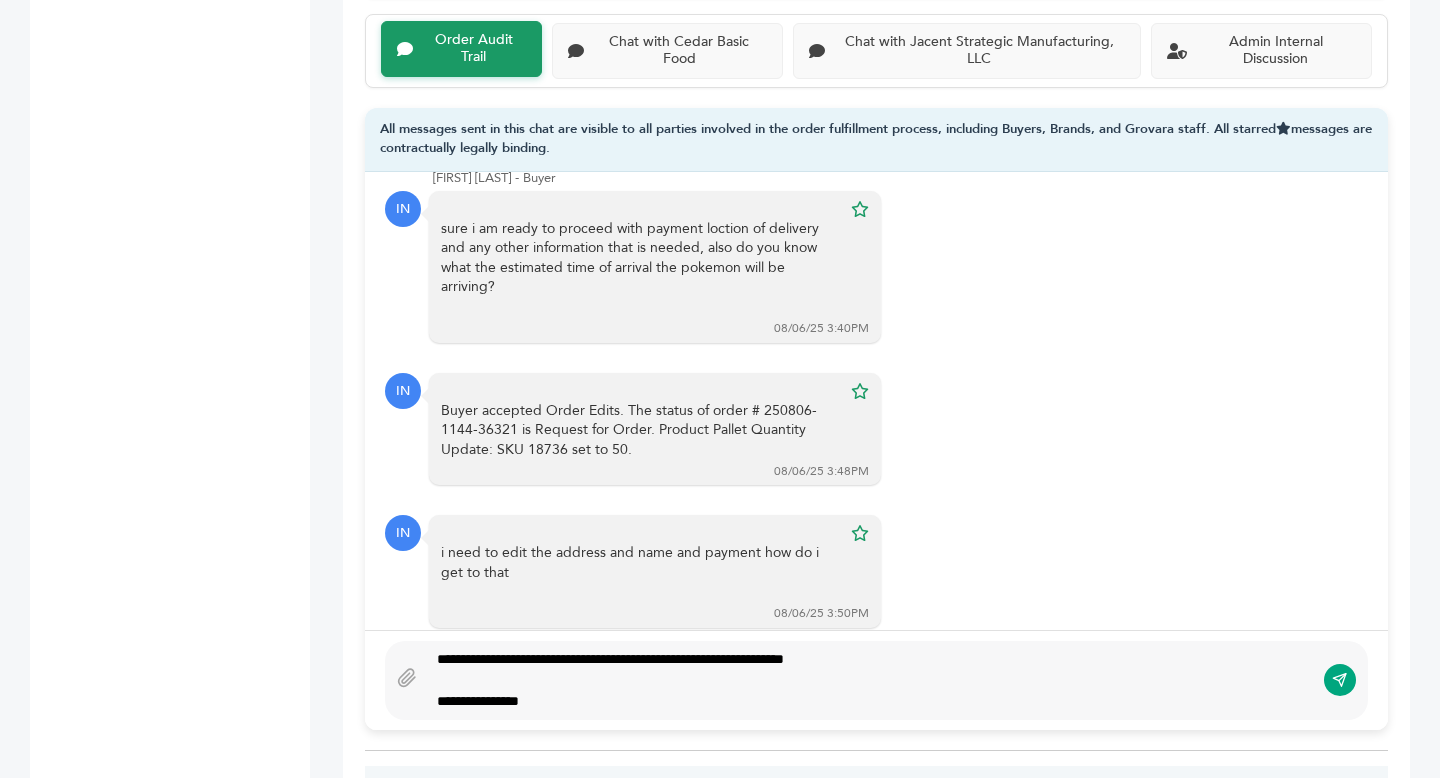 click on "**********" at bounding box center [870, 680] 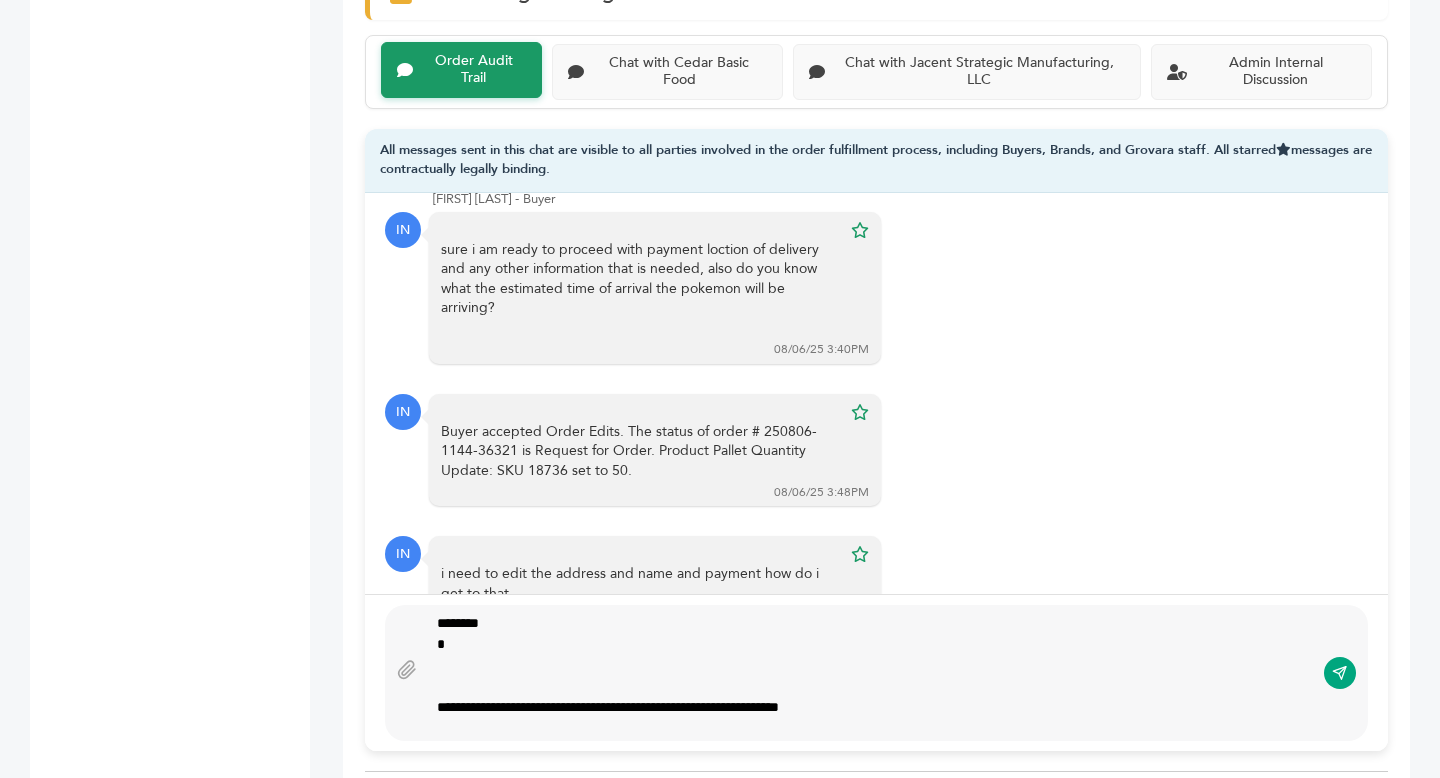 scroll, scrollTop: 1297, scrollLeft: 0, axis: vertical 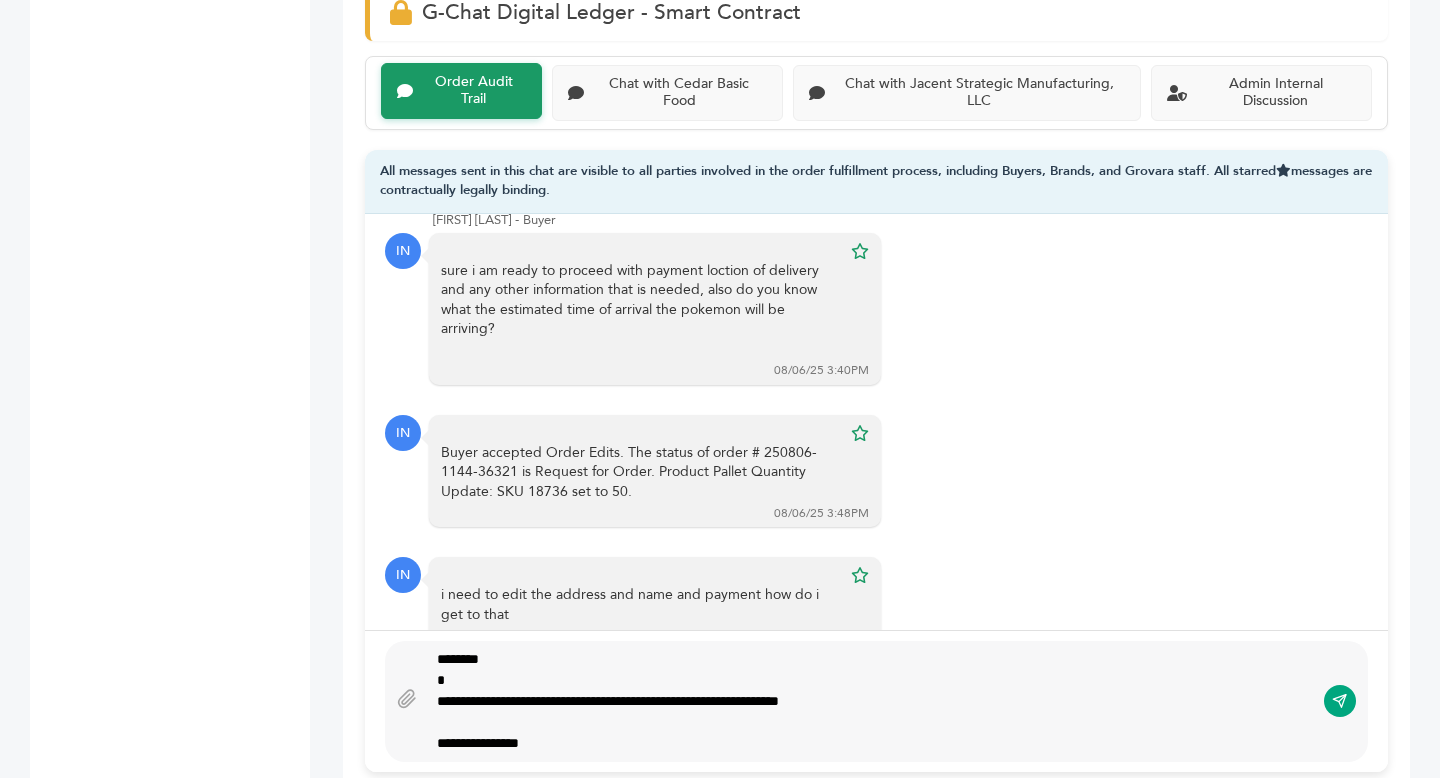 click on "**********" at bounding box center (870, 743) 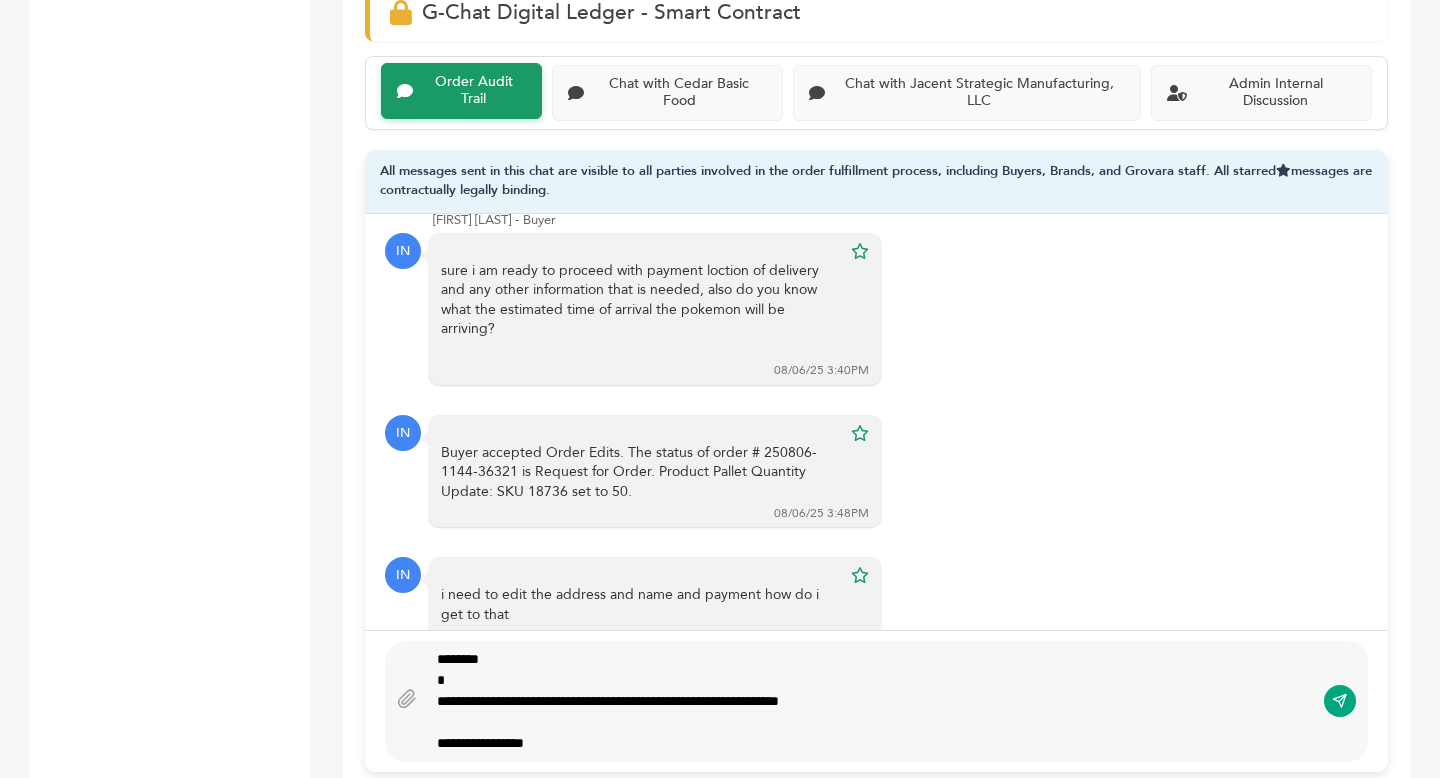 click on "*" at bounding box center (870, 680) 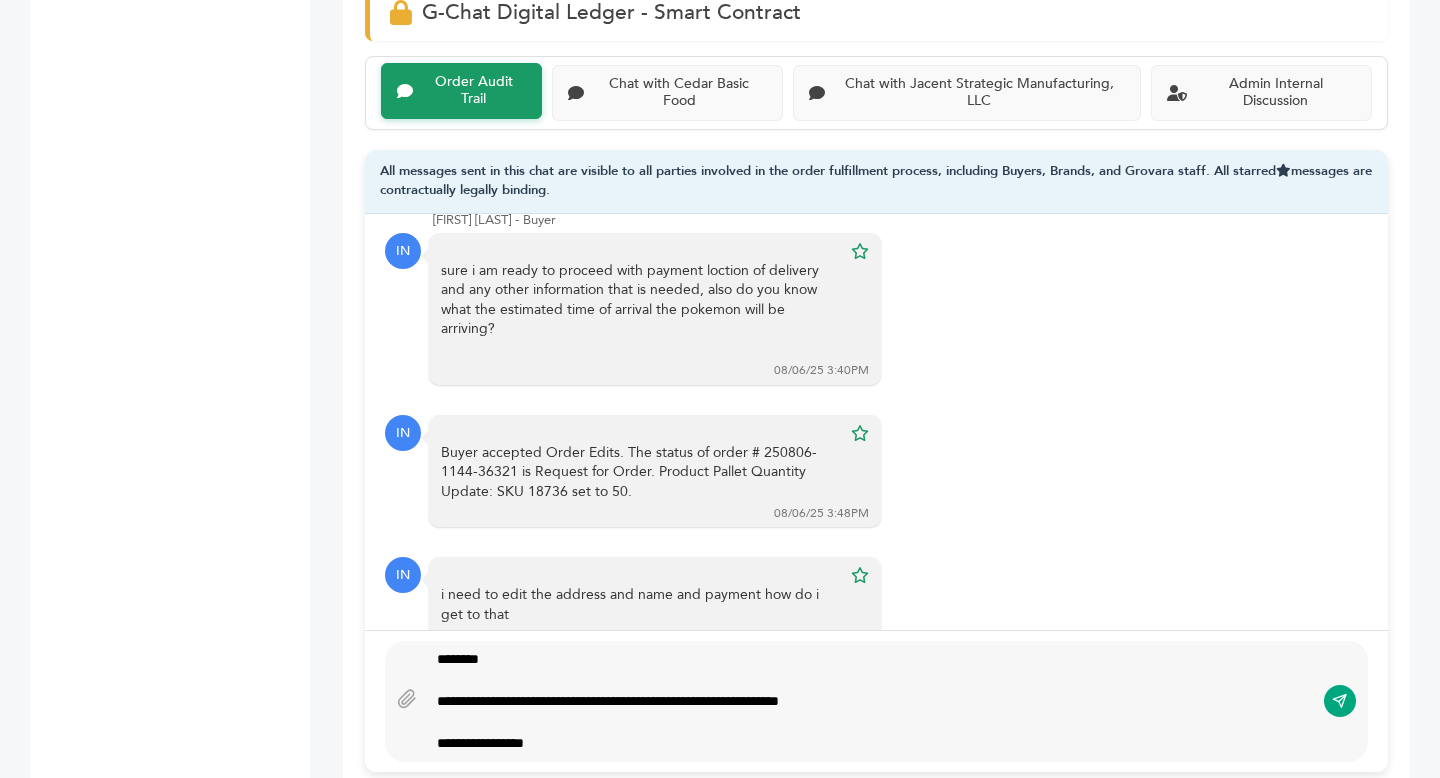 click on "**********" at bounding box center (870, 722) 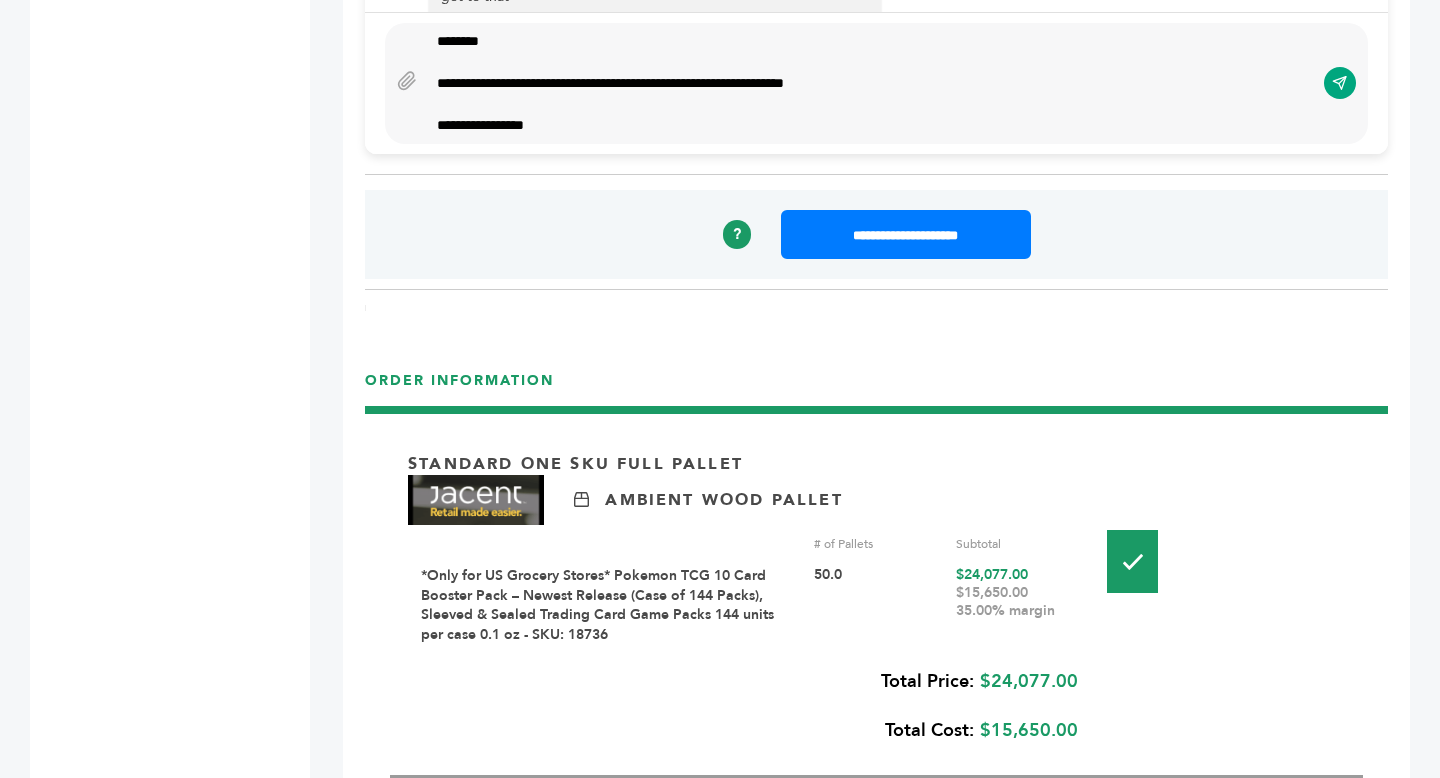 scroll, scrollTop: 1880, scrollLeft: 0, axis: vertical 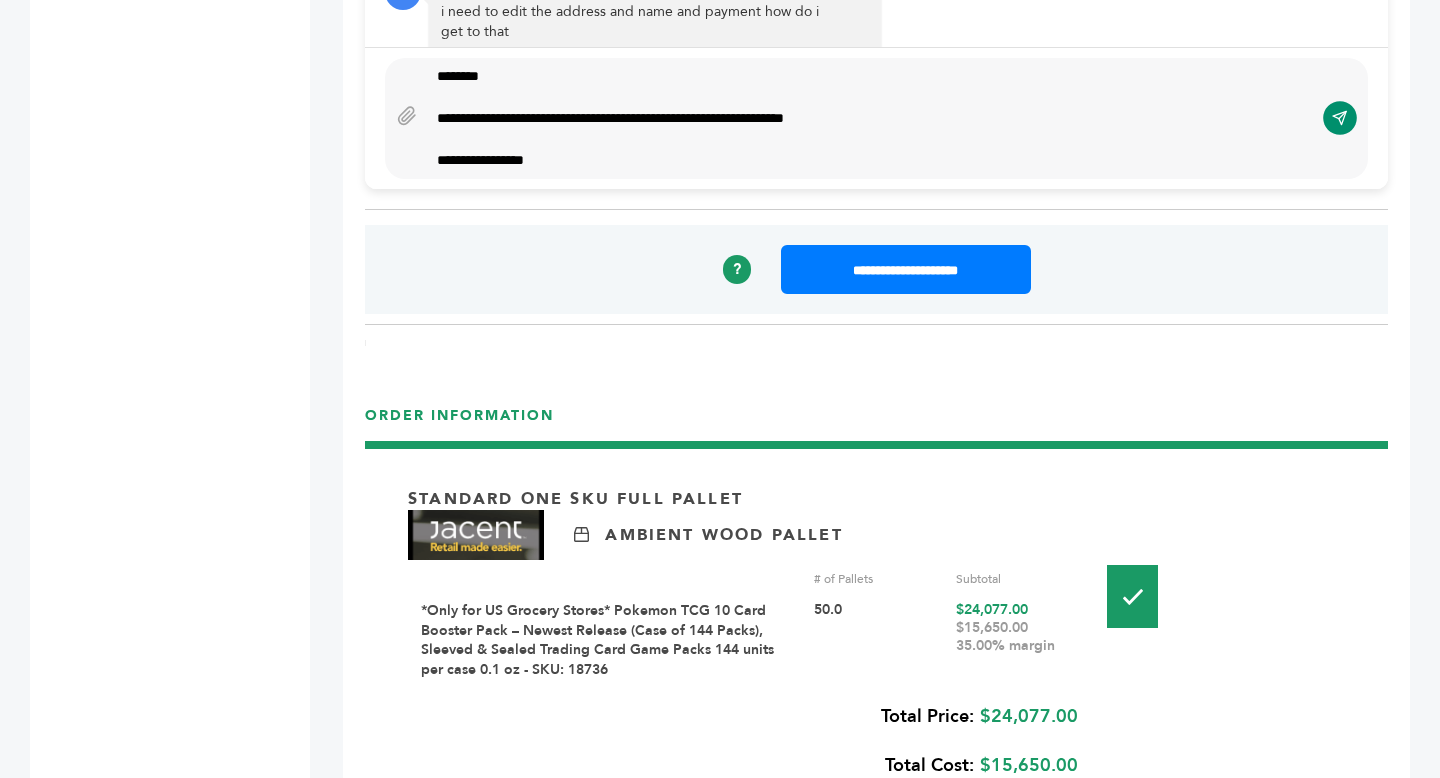 click 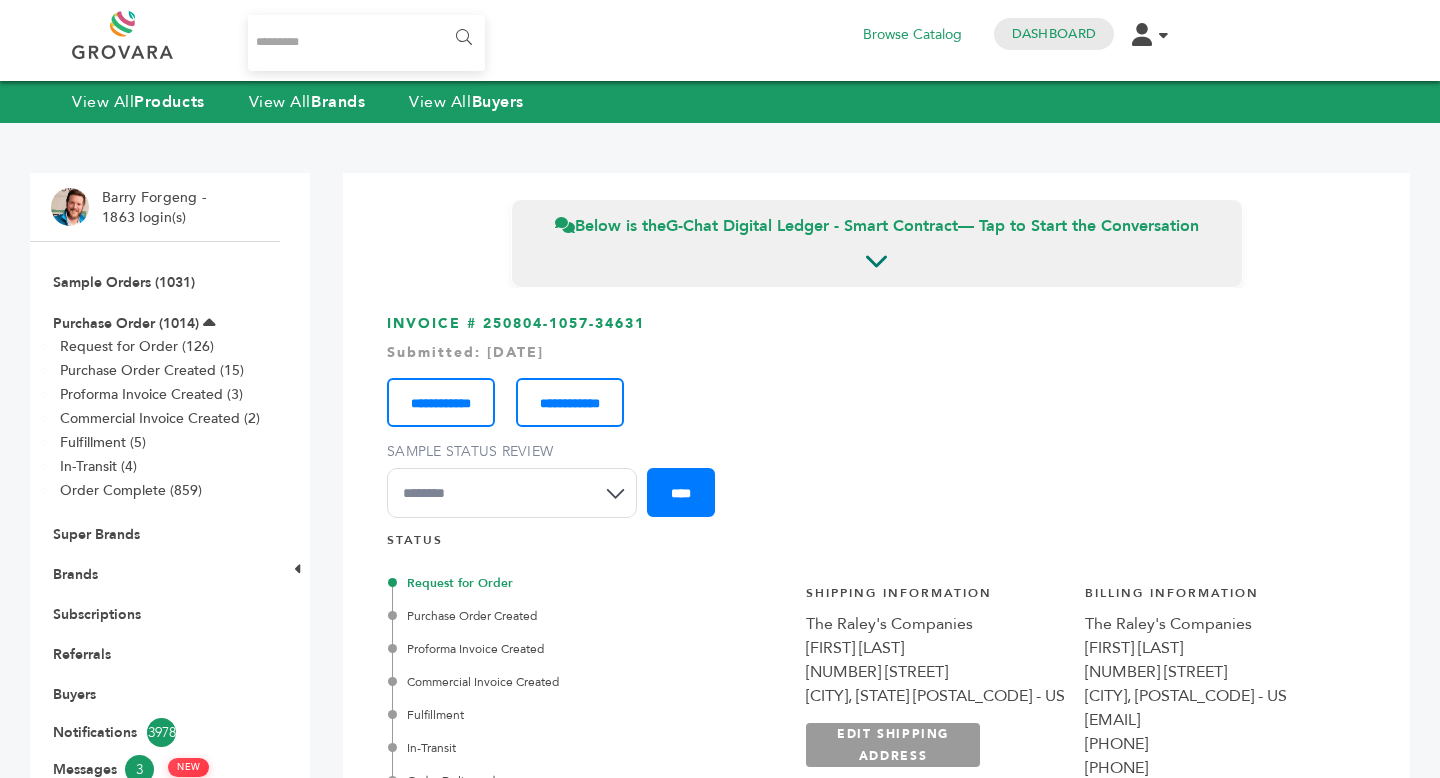scroll, scrollTop: 0, scrollLeft: 0, axis: both 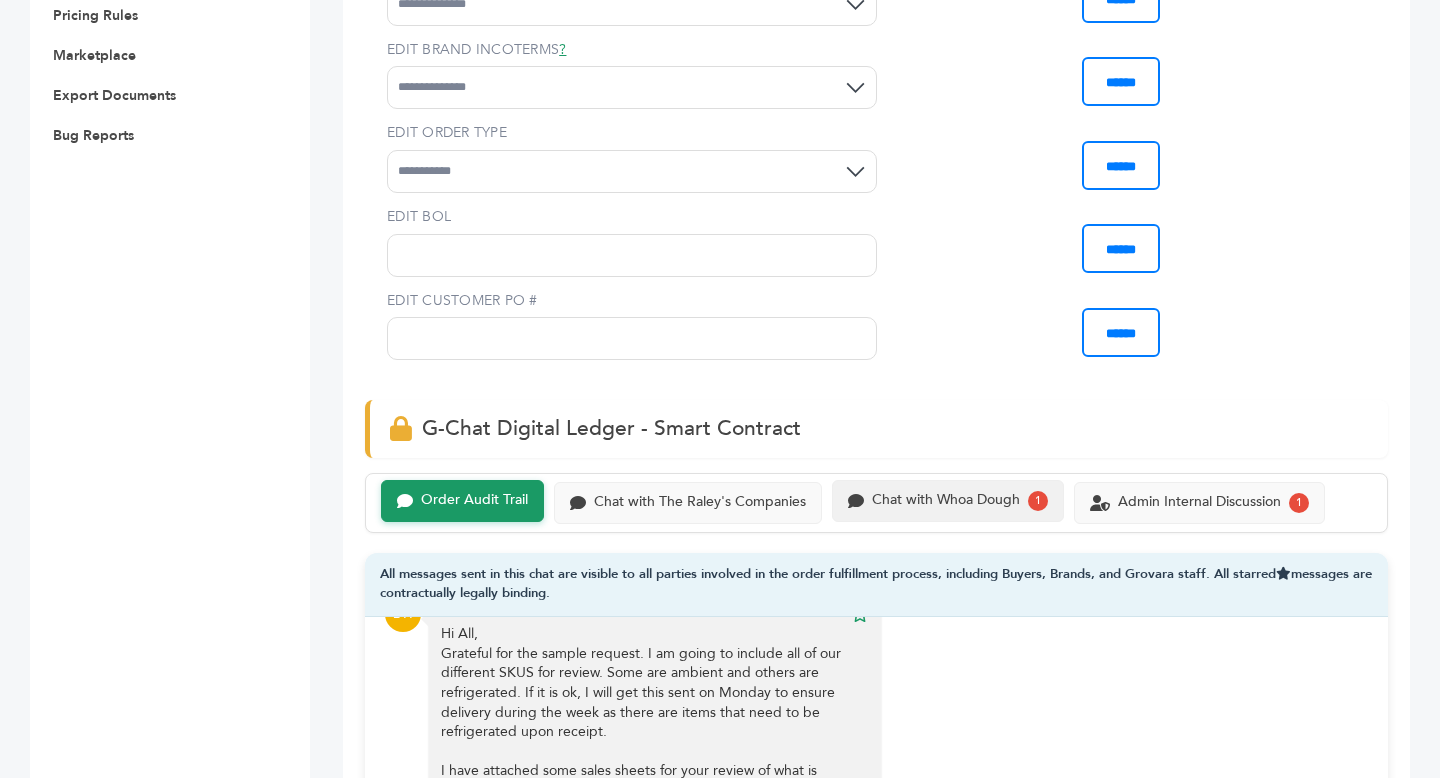 click on "Chat with Whoa Dough
1" at bounding box center (948, 501) 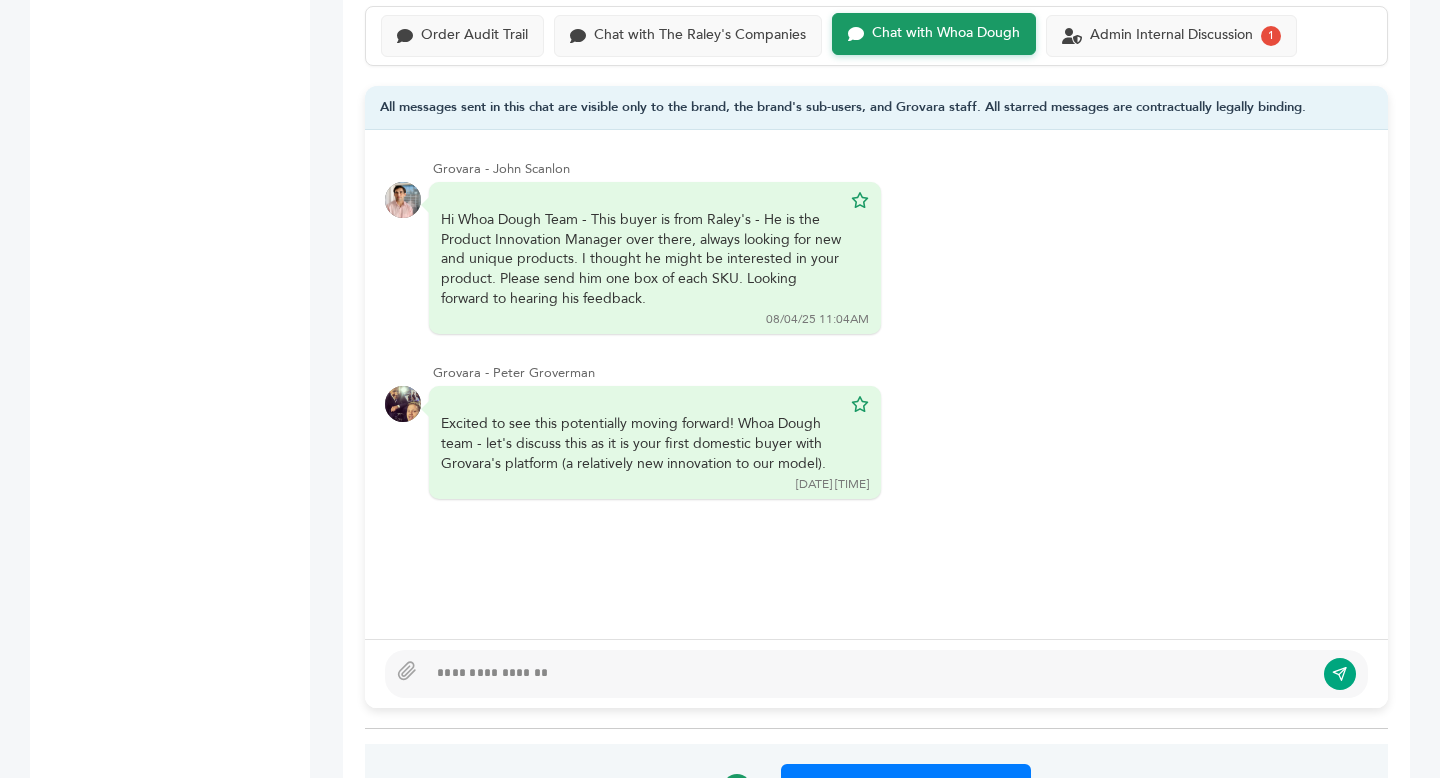 scroll, scrollTop: 1266, scrollLeft: 0, axis: vertical 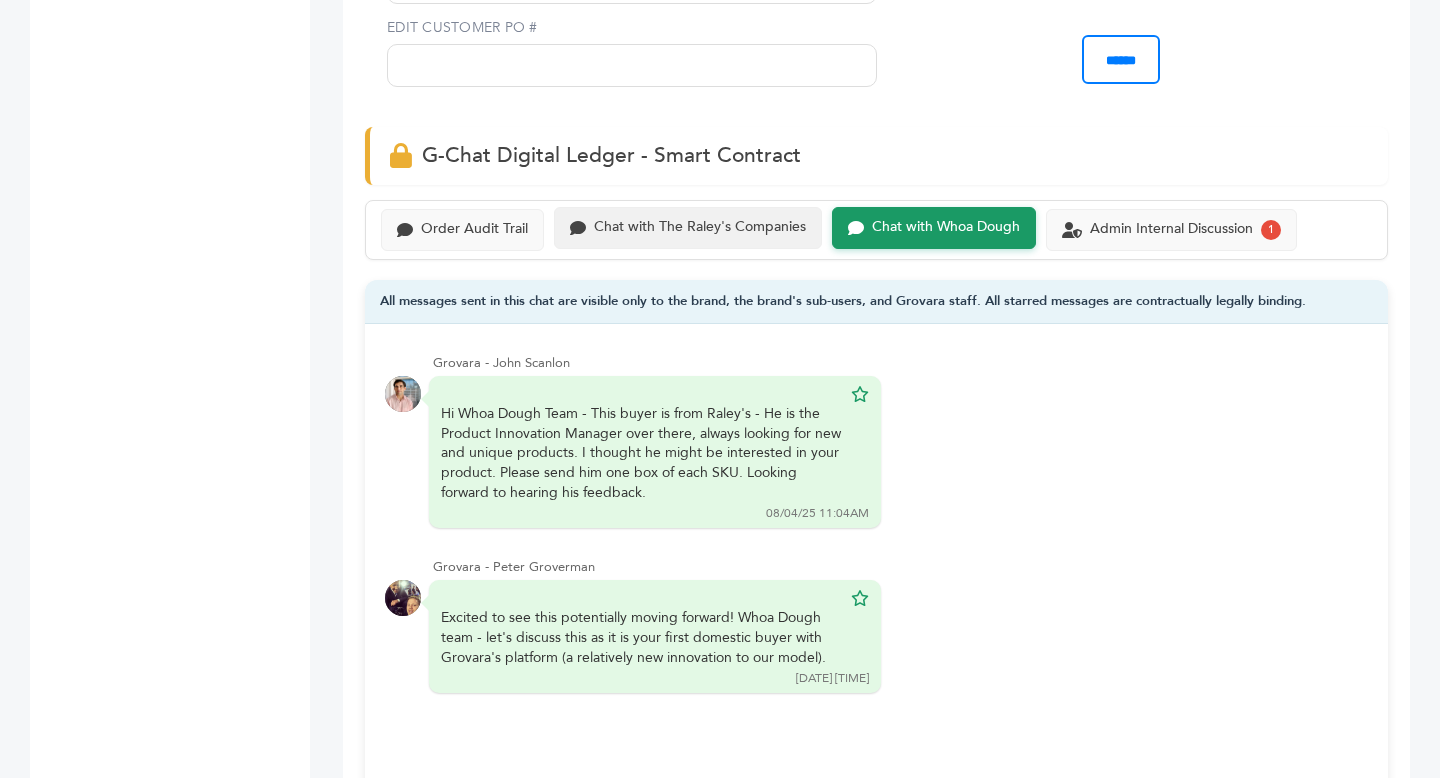 click on "Chat with The Raley's Companies" at bounding box center [700, 227] 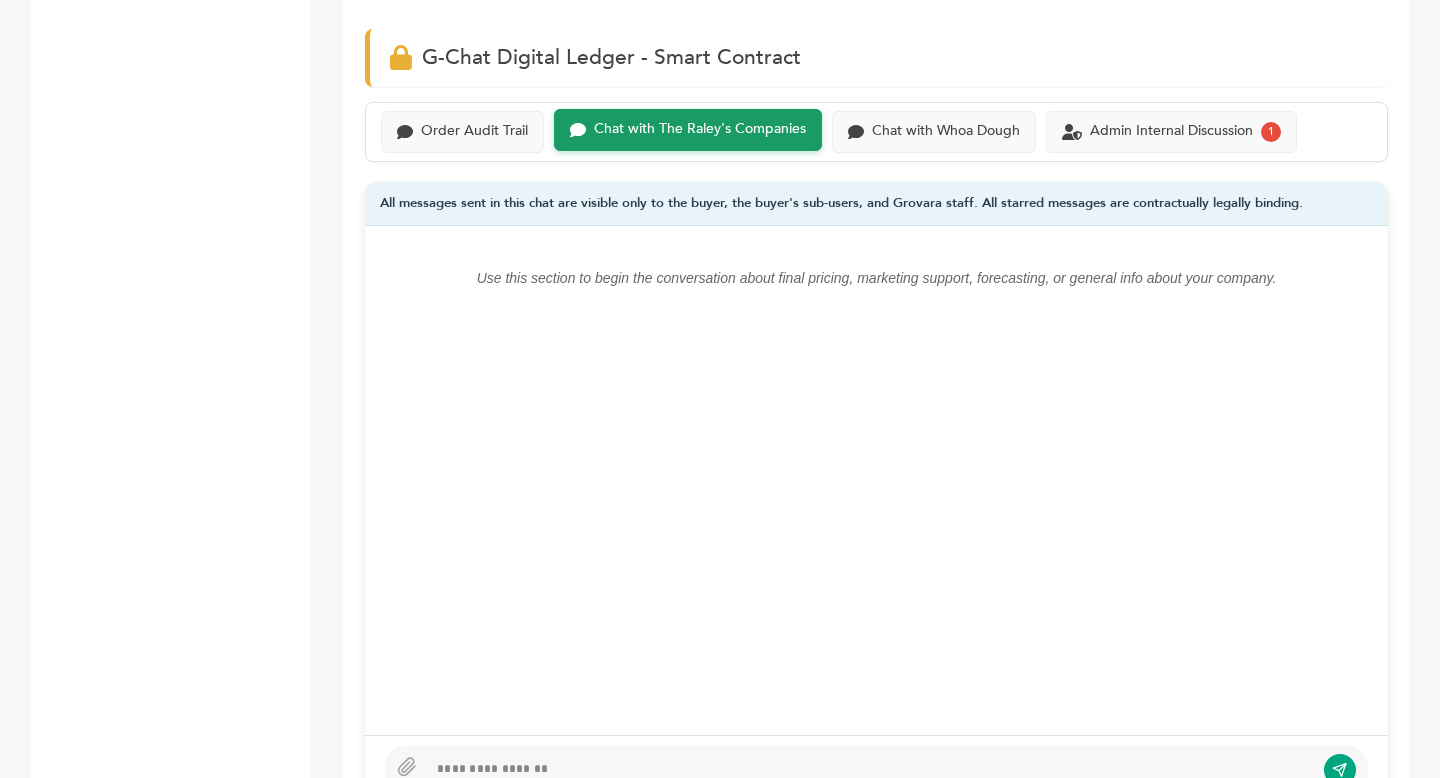 scroll, scrollTop: 1423, scrollLeft: 0, axis: vertical 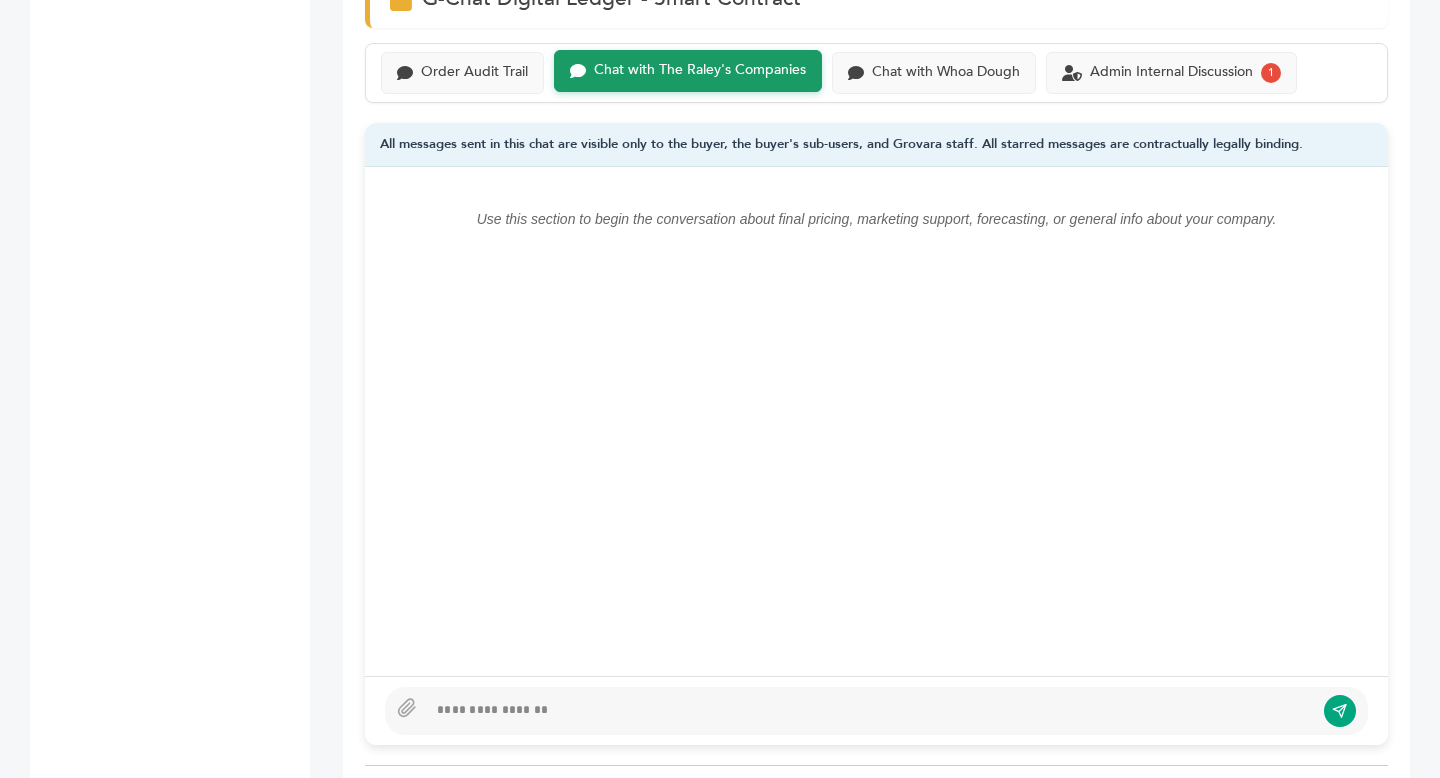 click at bounding box center (870, 711) 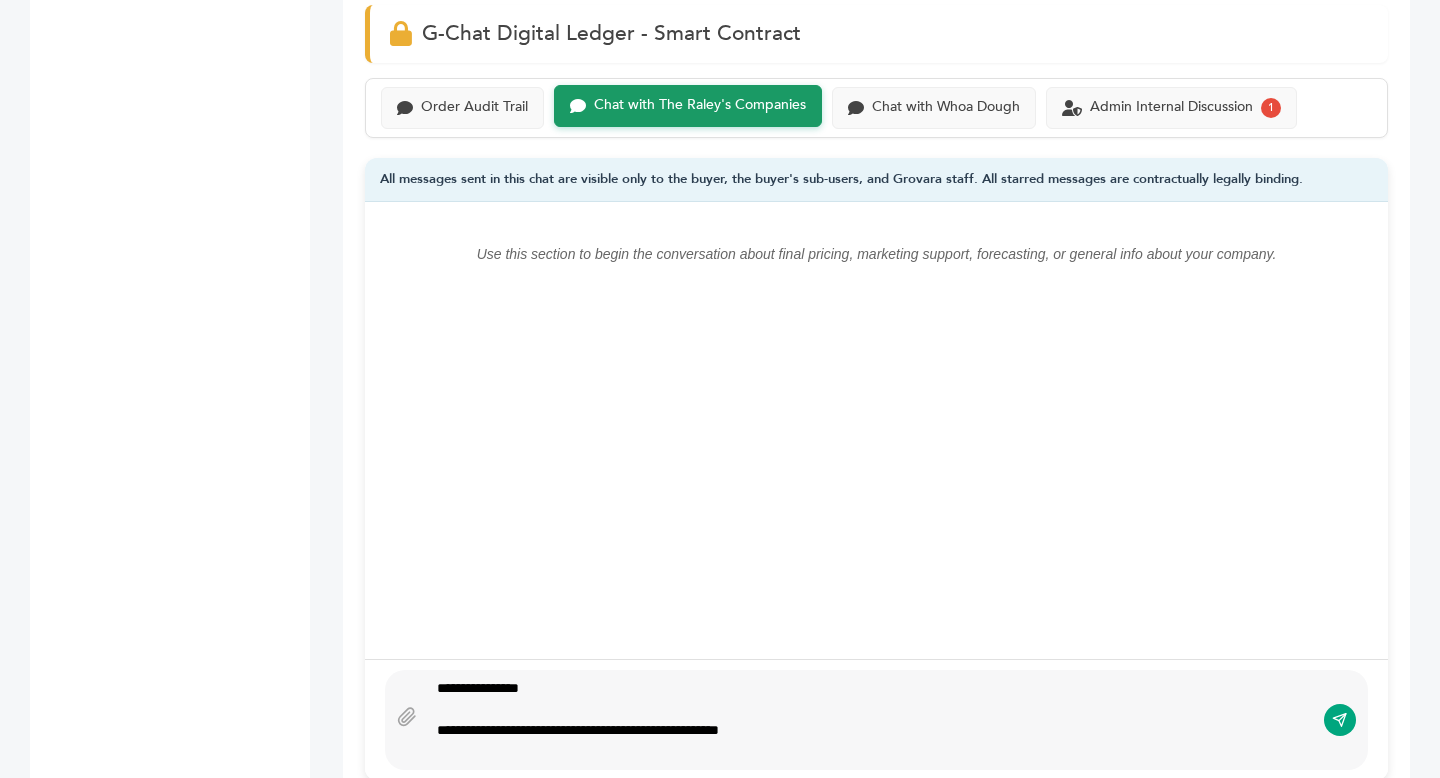 scroll, scrollTop: 1371, scrollLeft: 0, axis: vertical 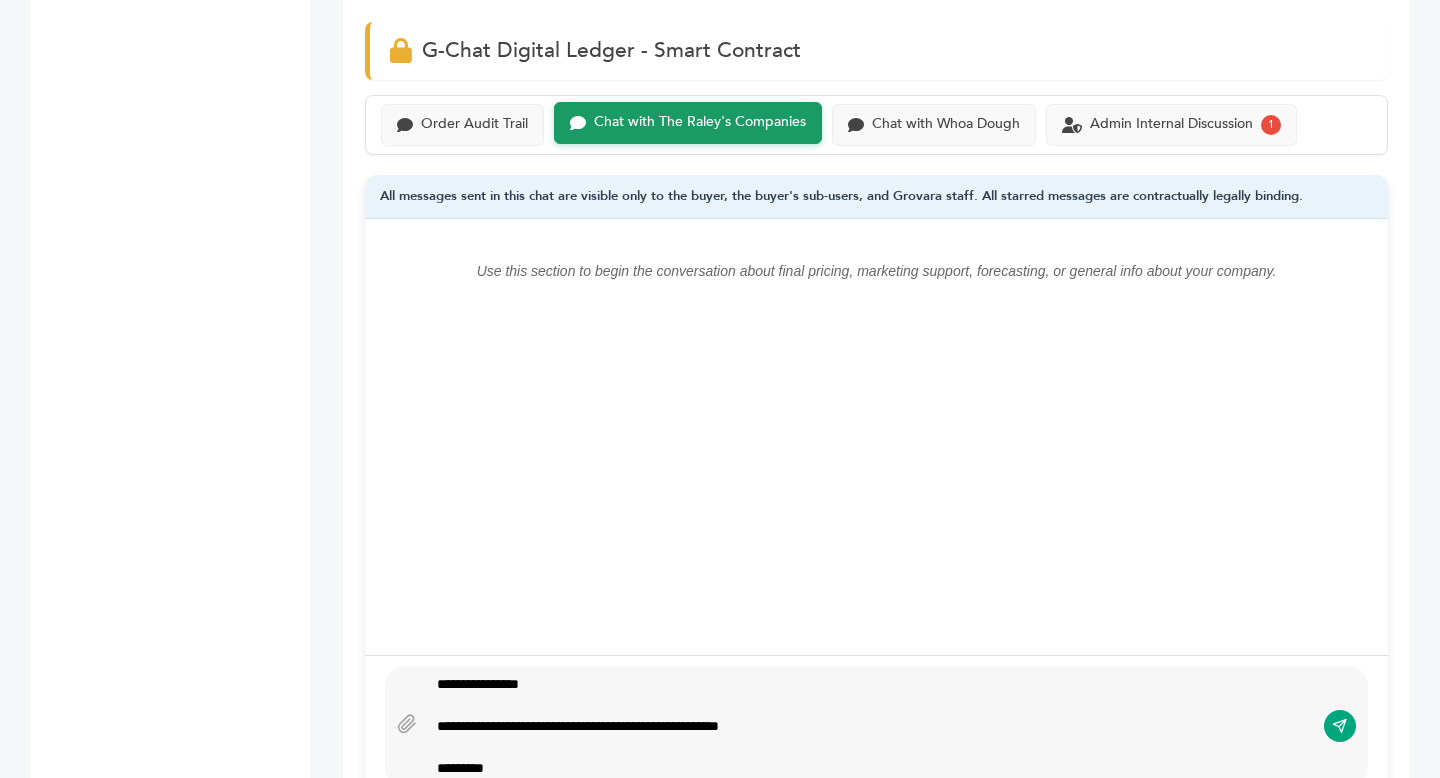 type on "**********" 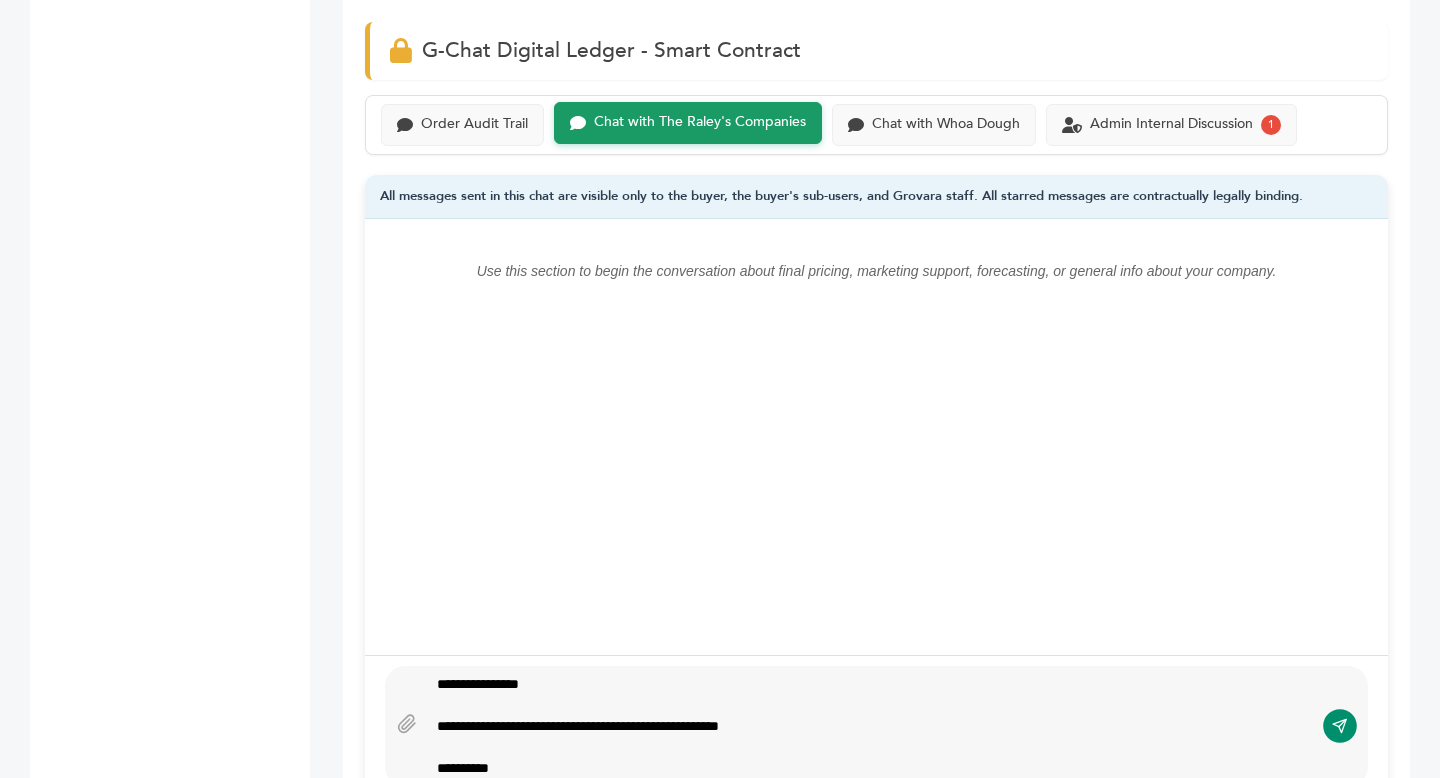 click 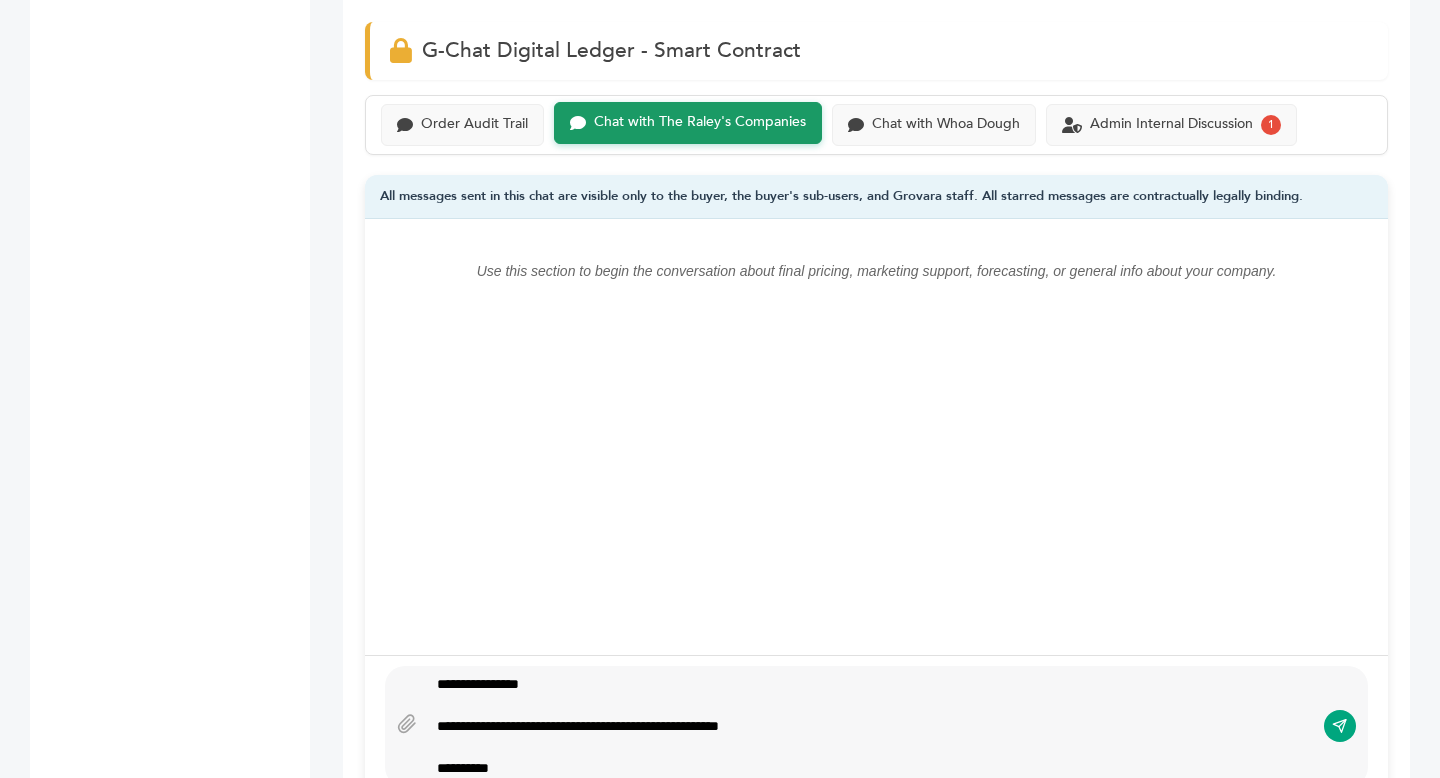 type 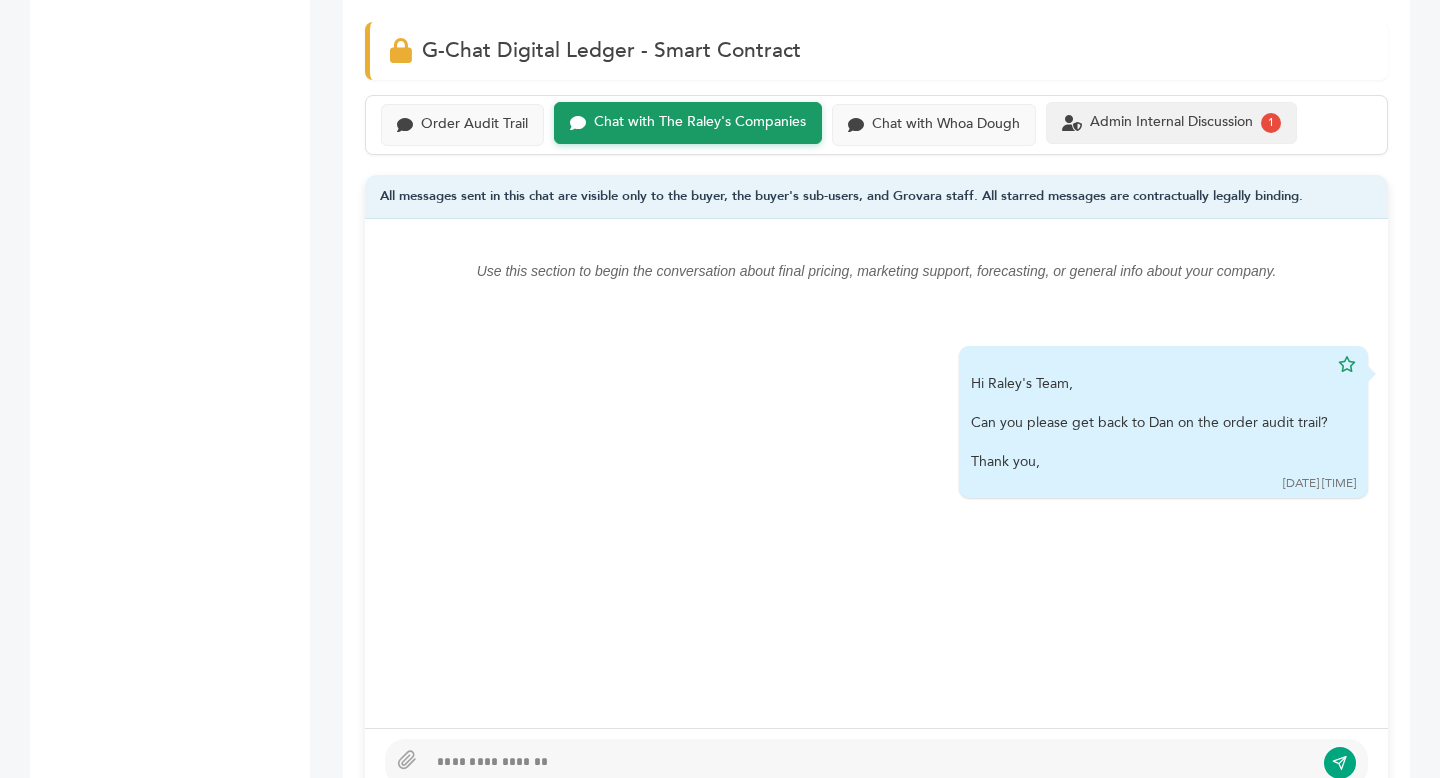 click on "Admin Internal Discussion
1" at bounding box center (1171, 123) 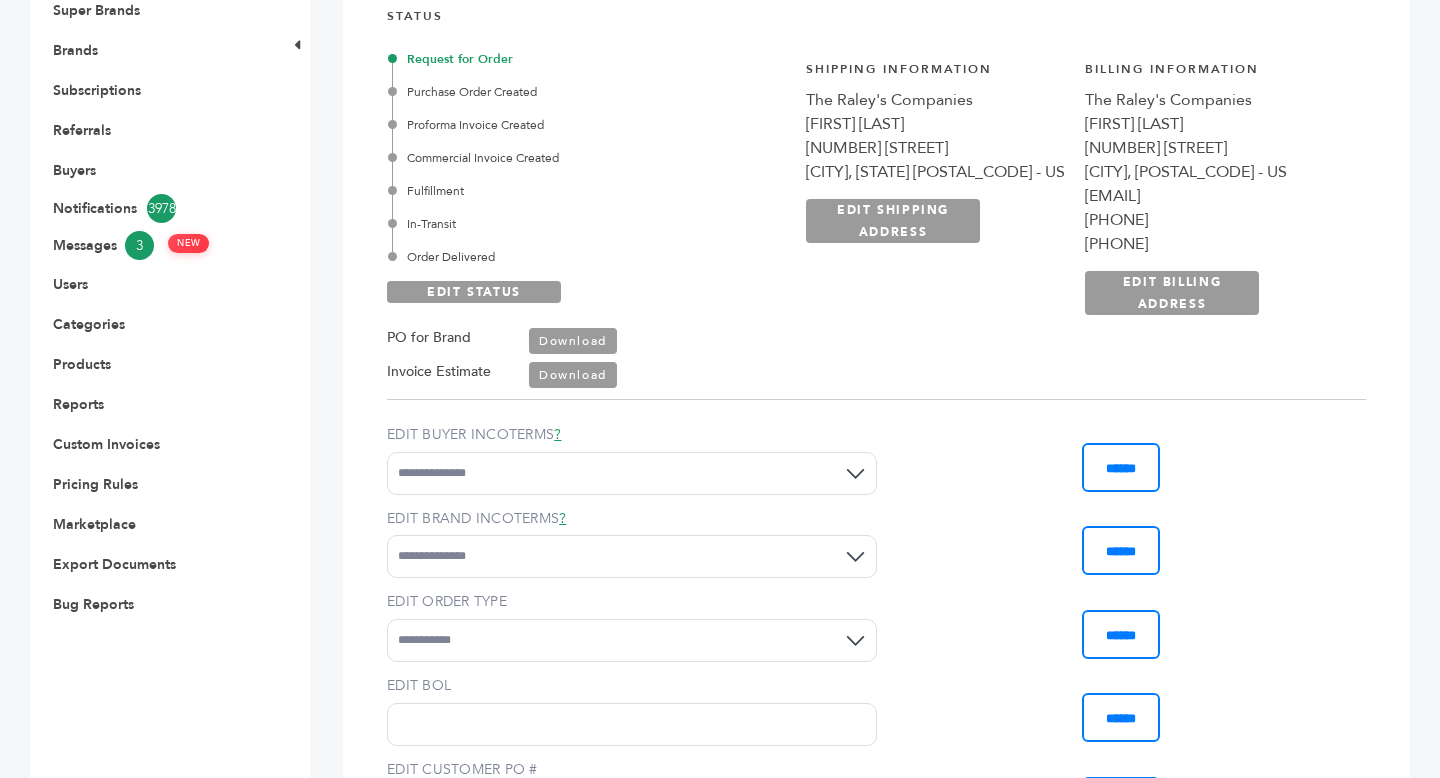 scroll, scrollTop: 0, scrollLeft: 0, axis: both 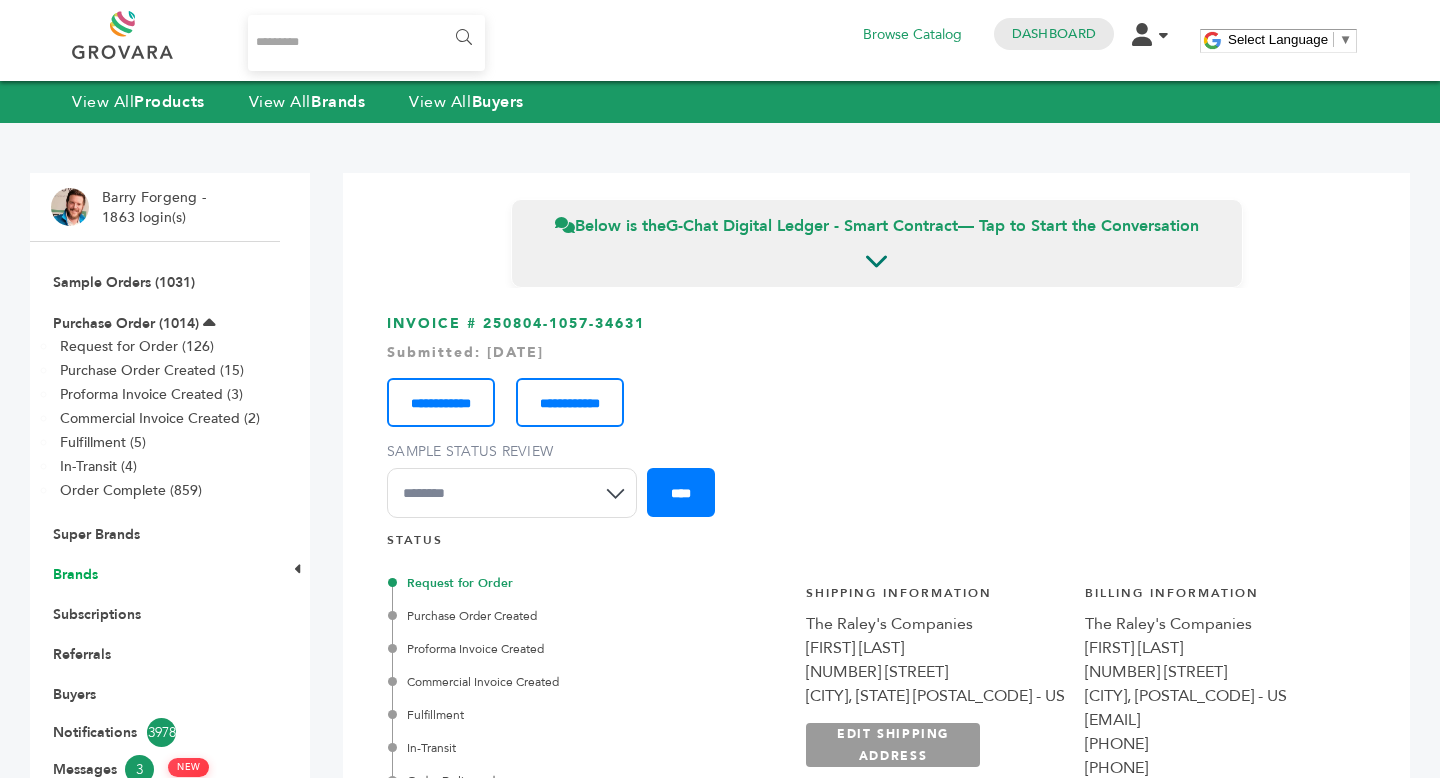 click on "Brands" at bounding box center (75, 574) 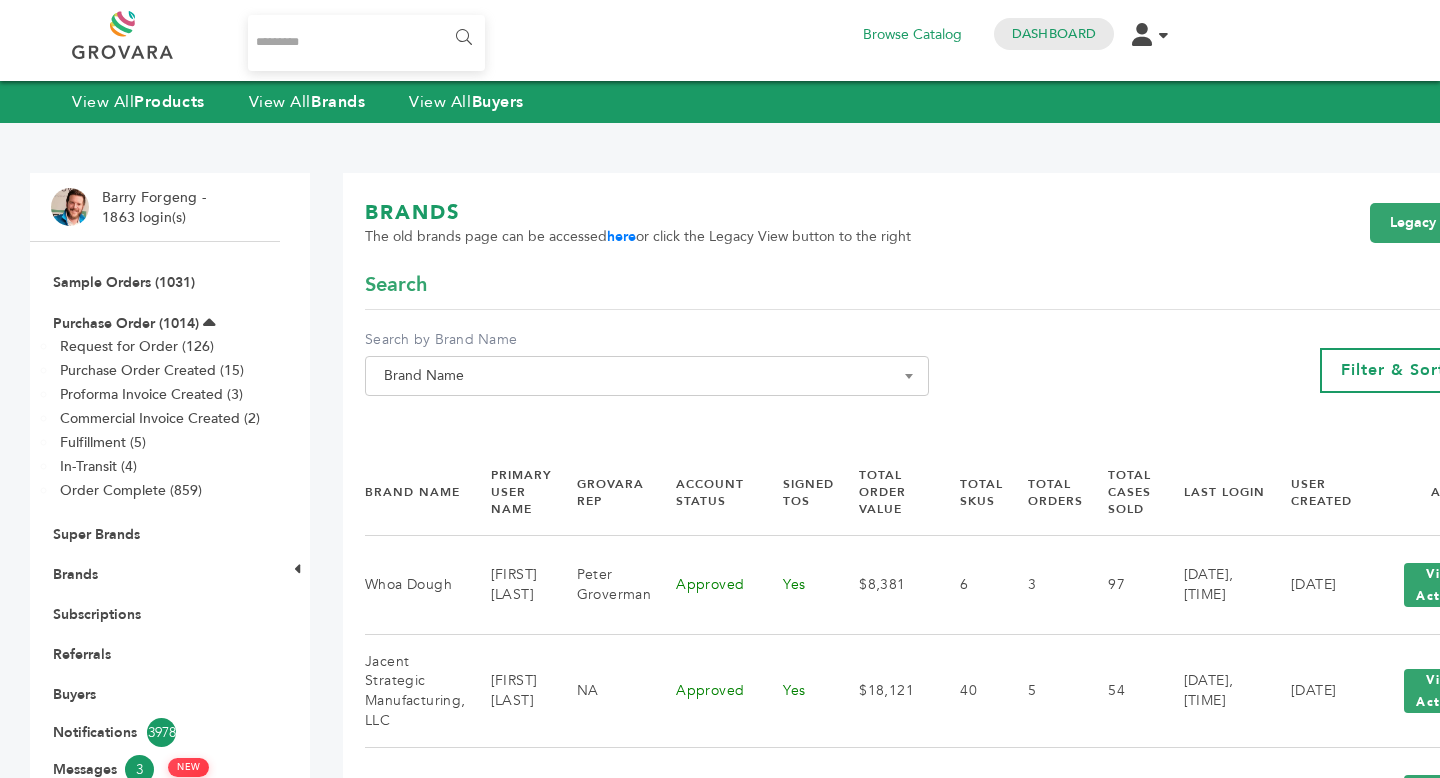 scroll, scrollTop: 0, scrollLeft: 0, axis: both 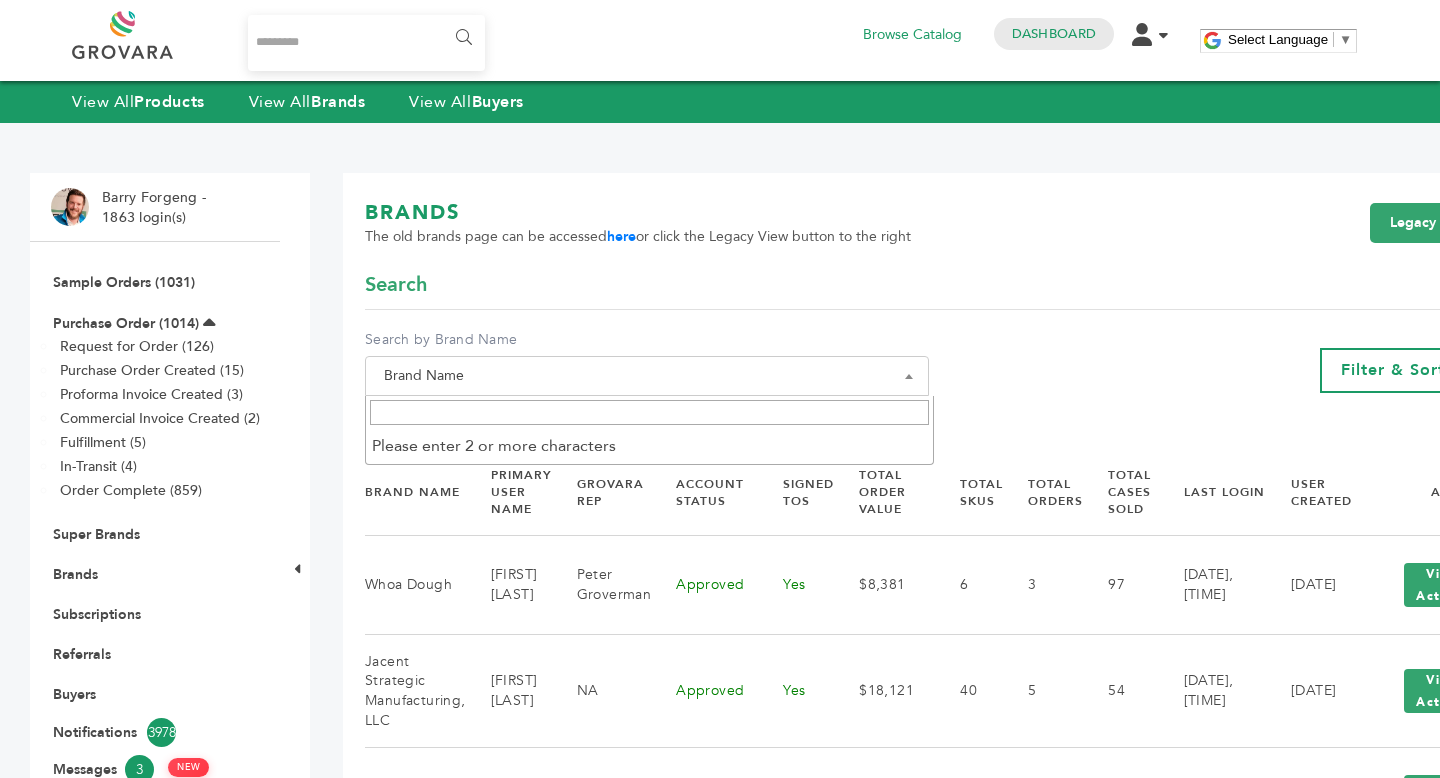 click on "Brand Name" at bounding box center (647, 376) 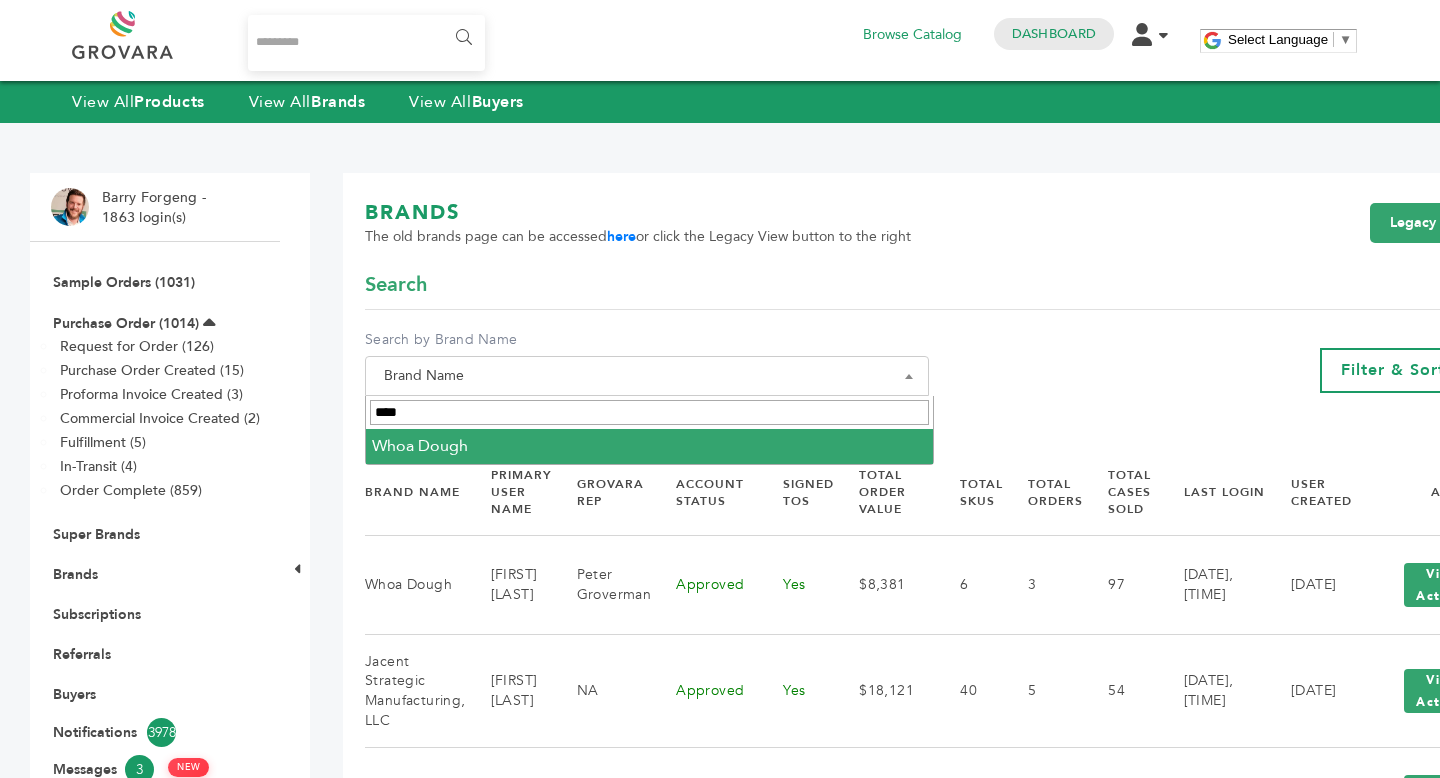 type on "****" 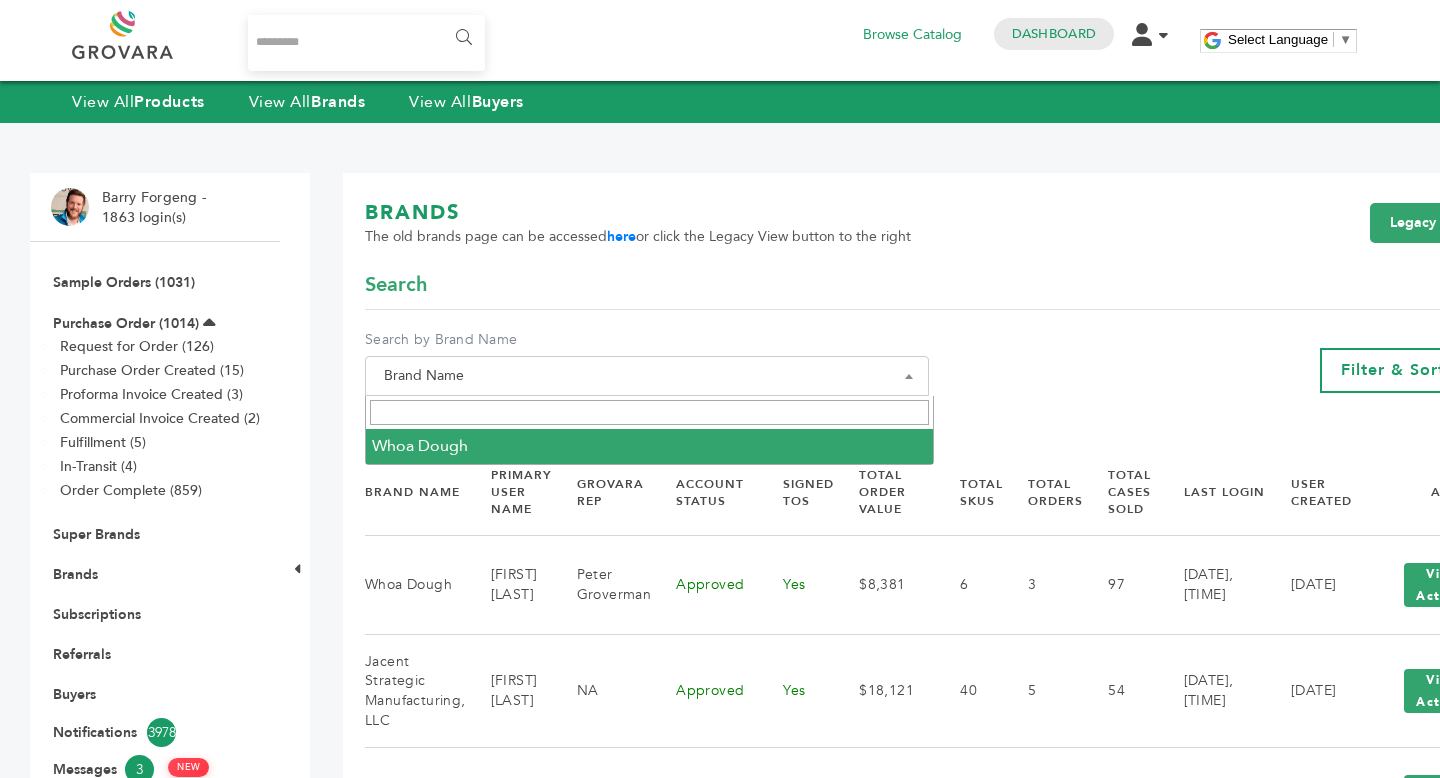 select on "**********" 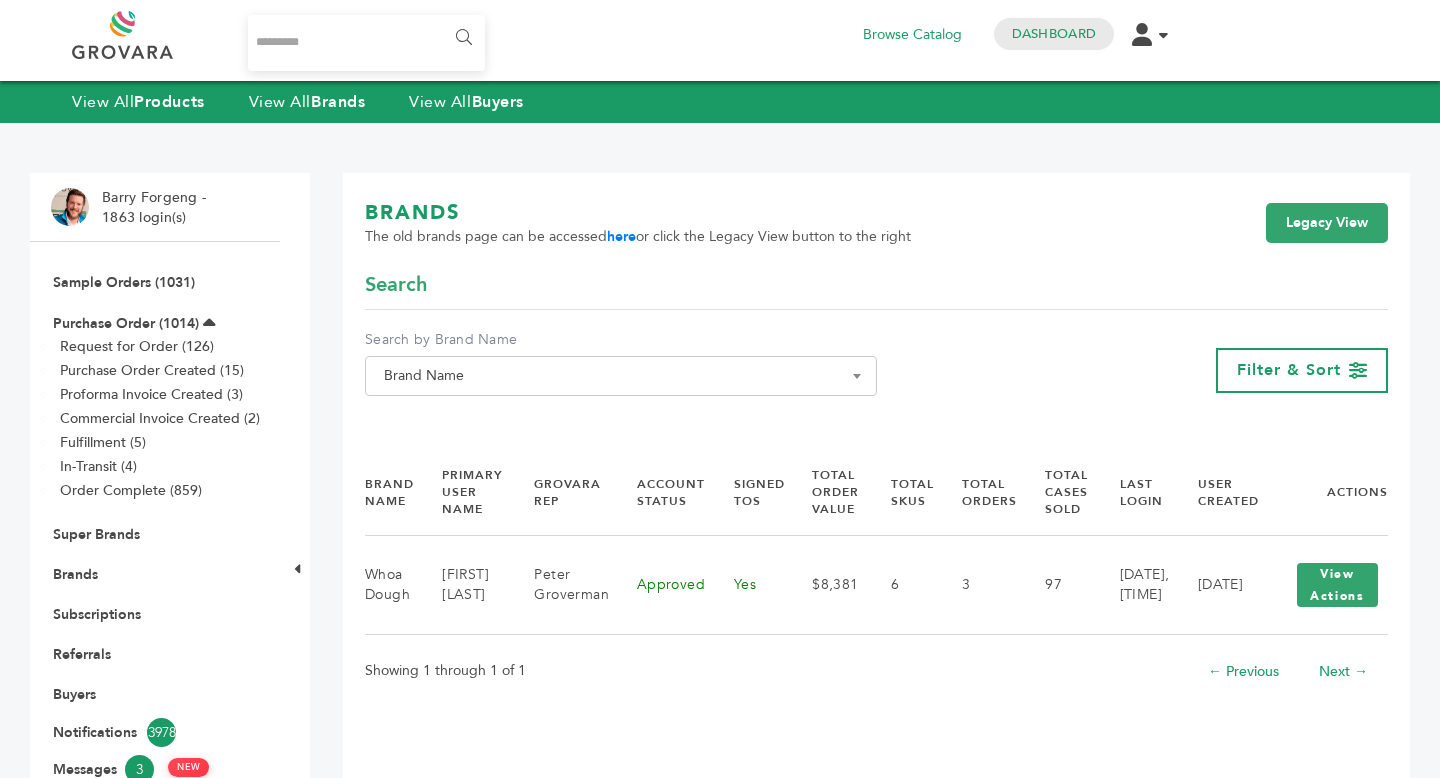 scroll, scrollTop: 0, scrollLeft: 0, axis: both 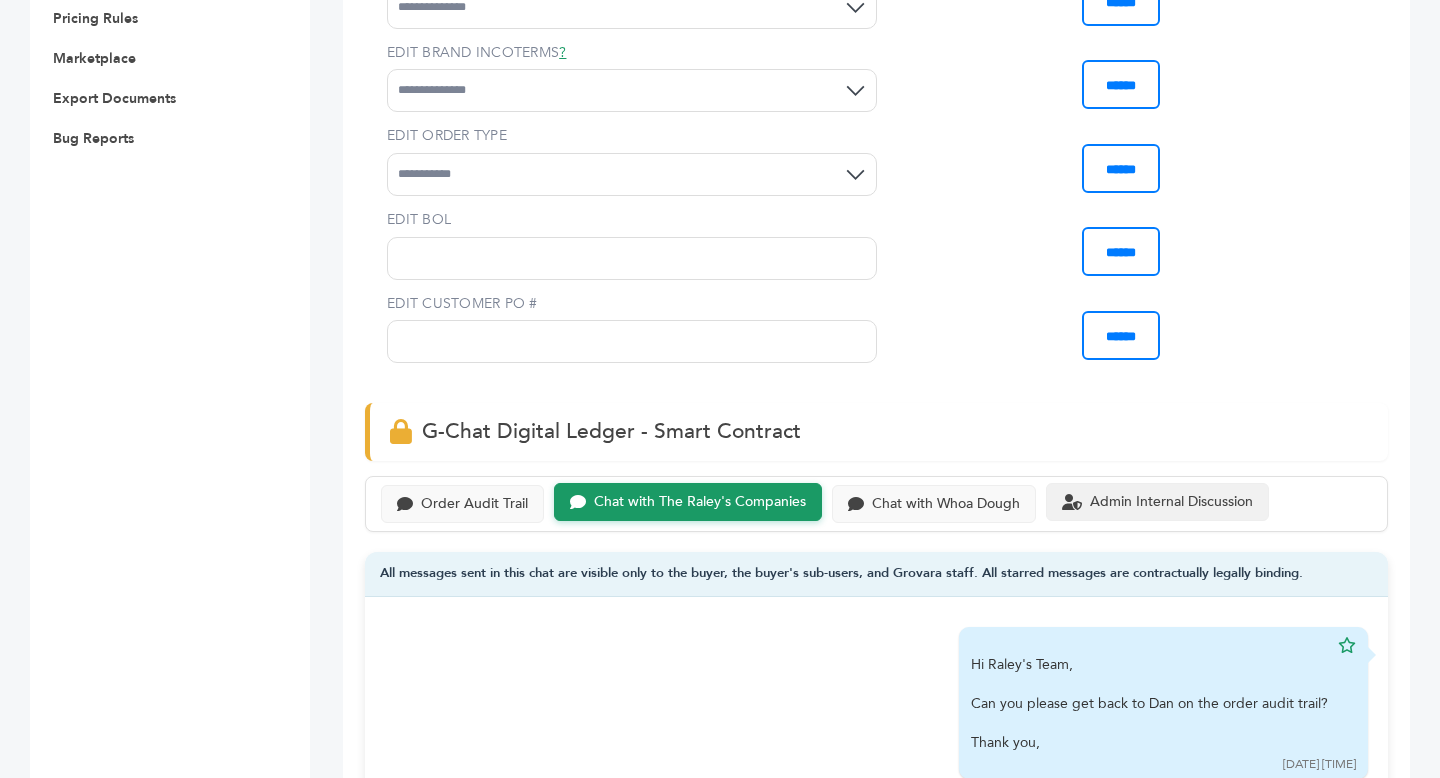 click on "Admin Internal Discussion" at bounding box center (1157, 502) 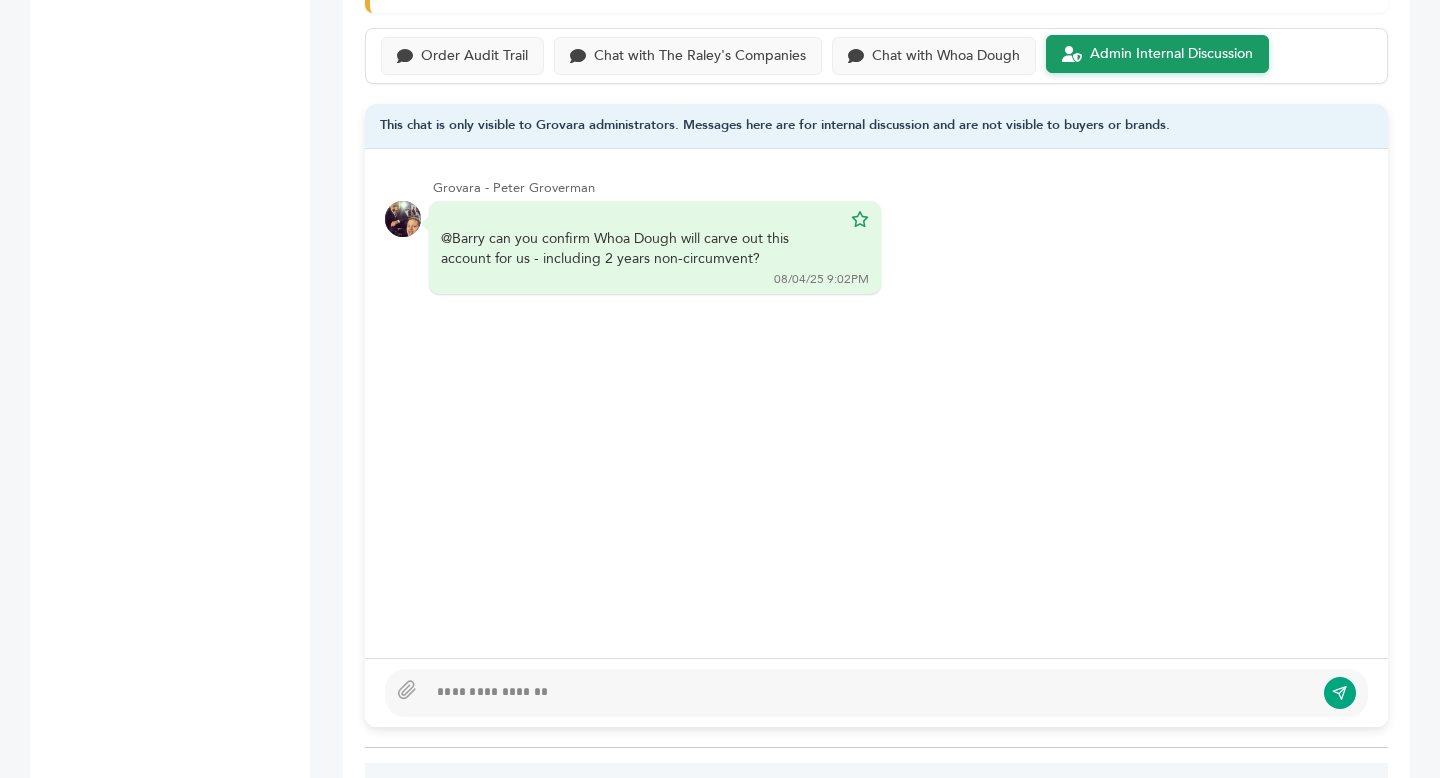 scroll, scrollTop: 1447, scrollLeft: 0, axis: vertical 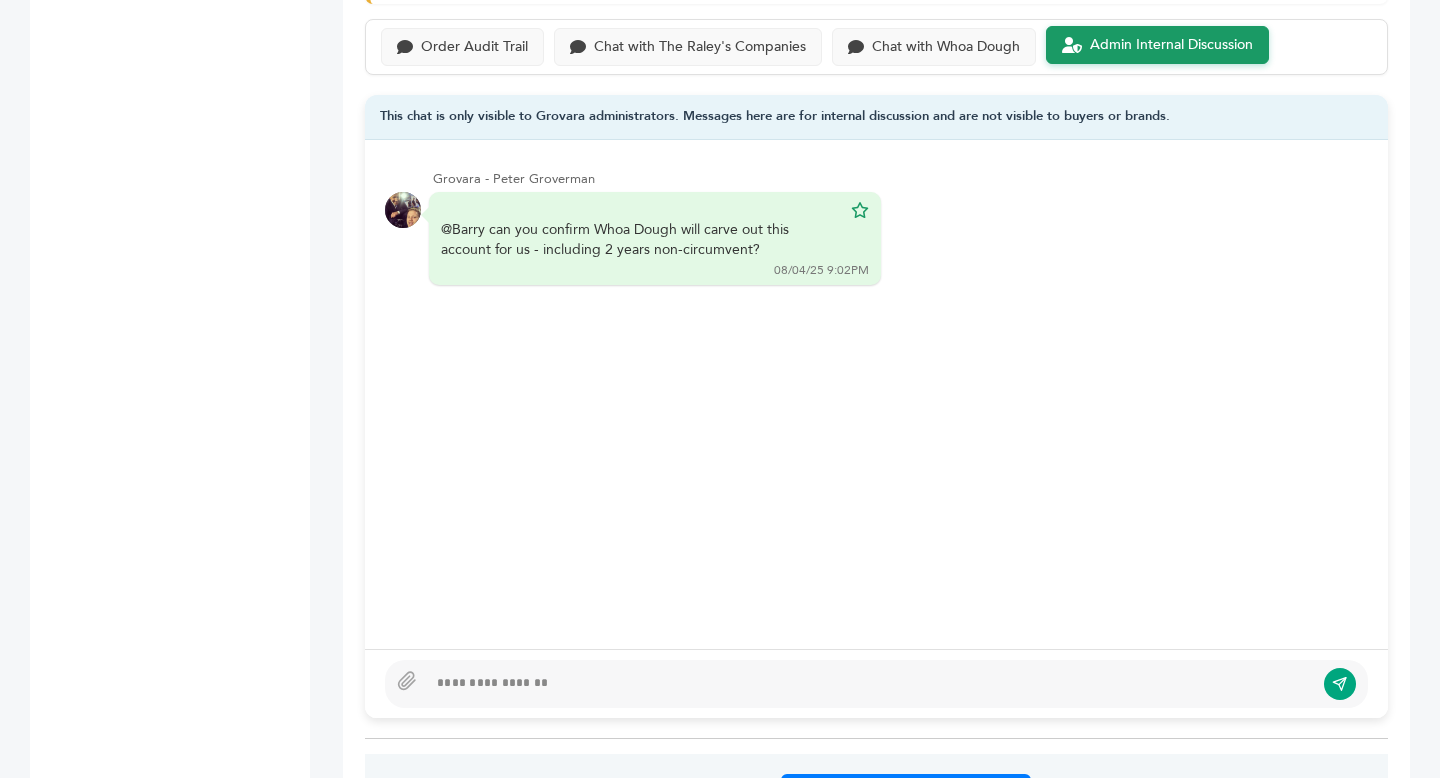 click at bounding box center [870, 684] 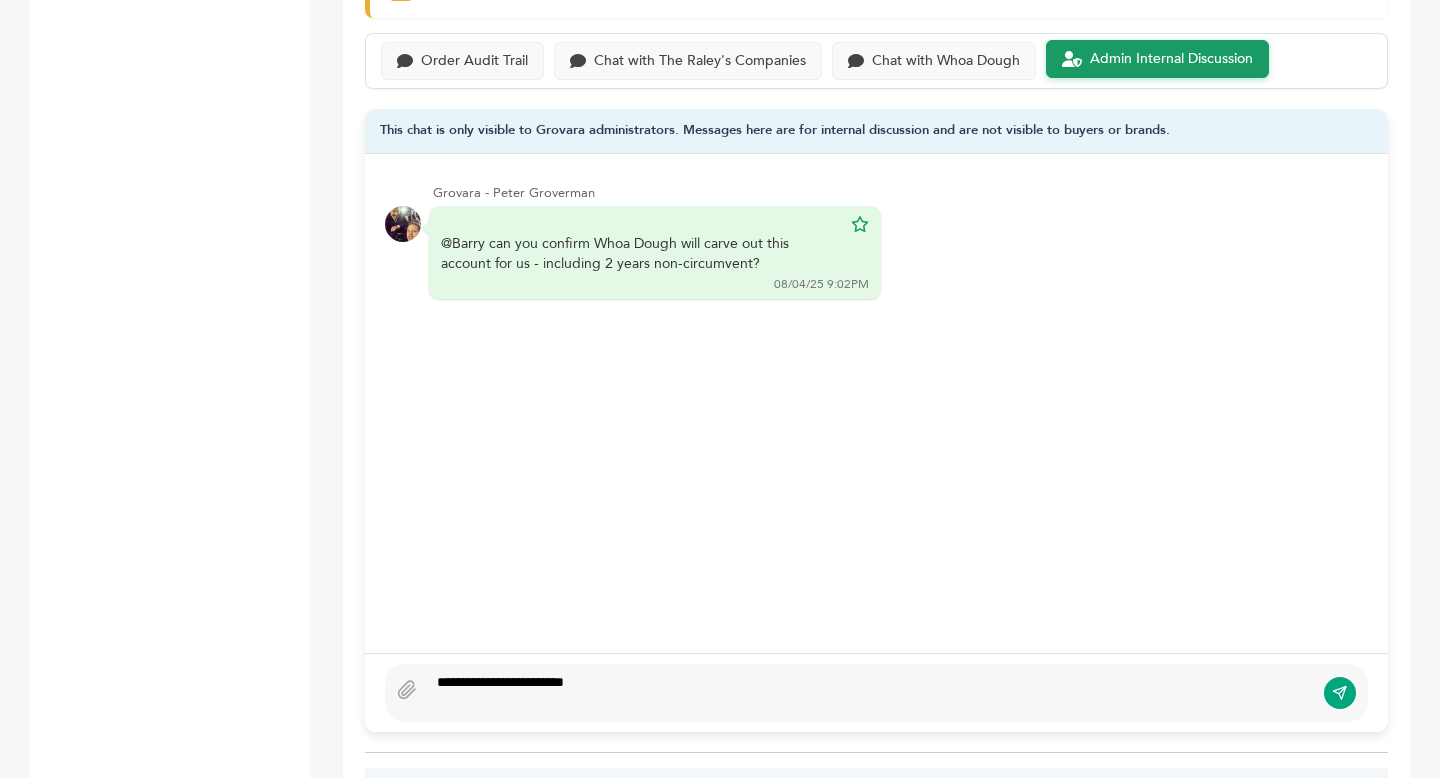 scroll, scrollTop: 1447, scrollLeft: 0, axis: vertical 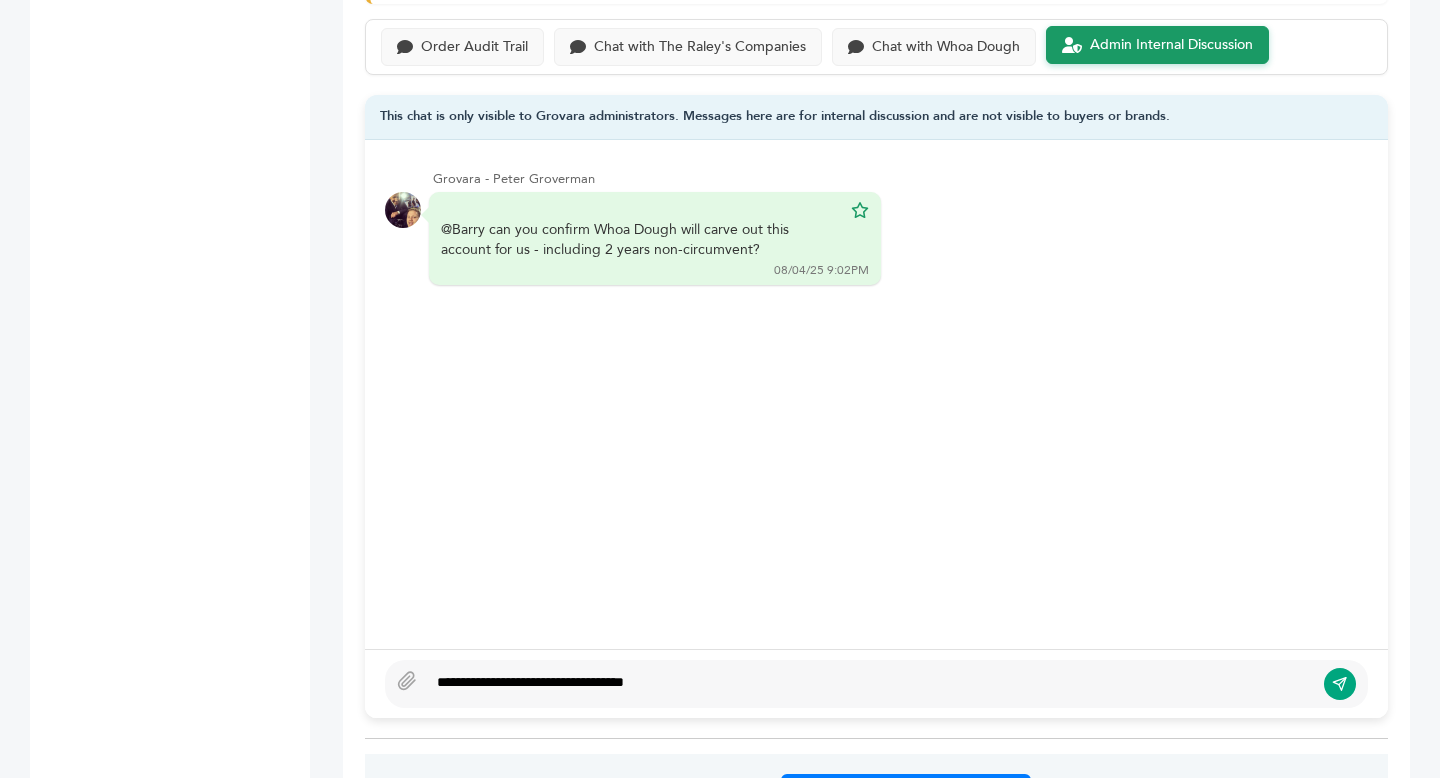 type on "**********" 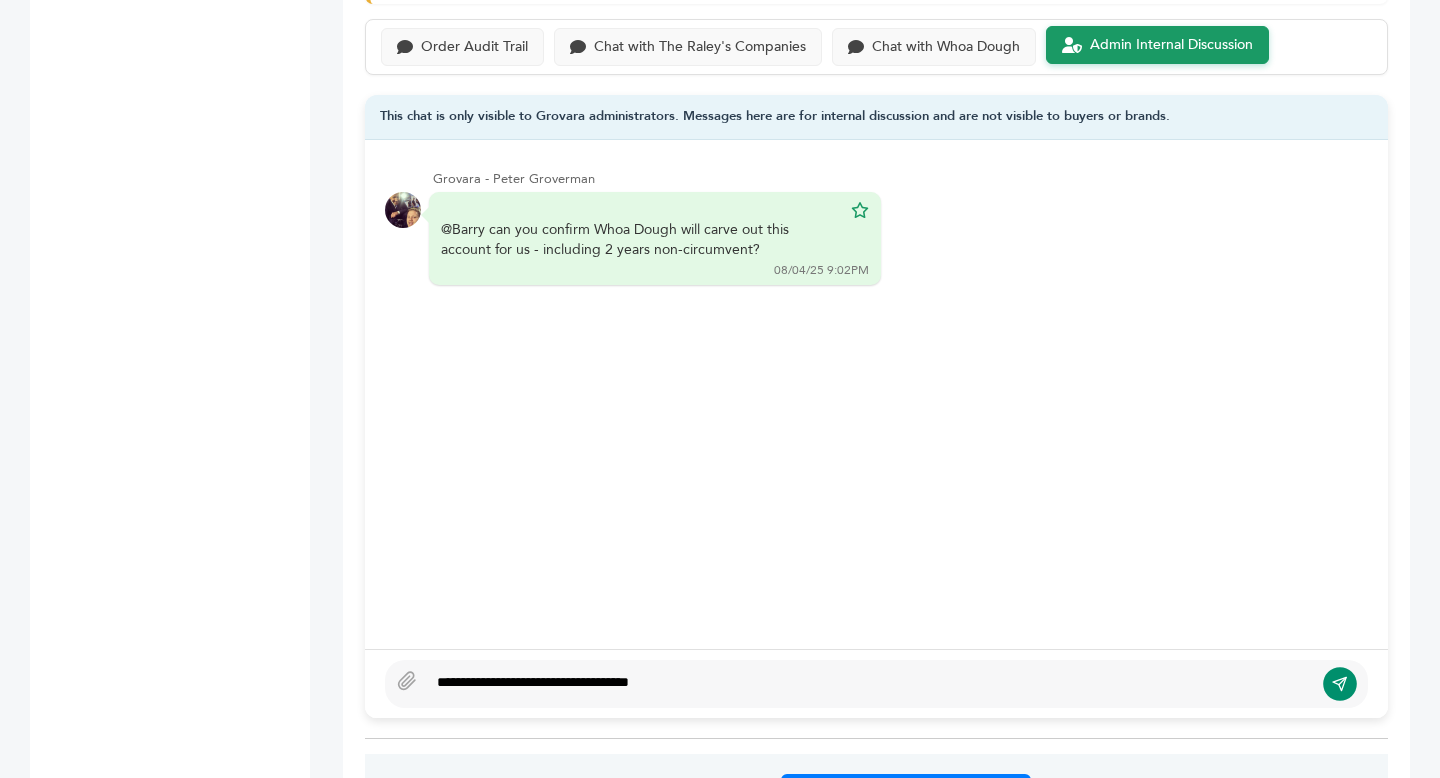 click 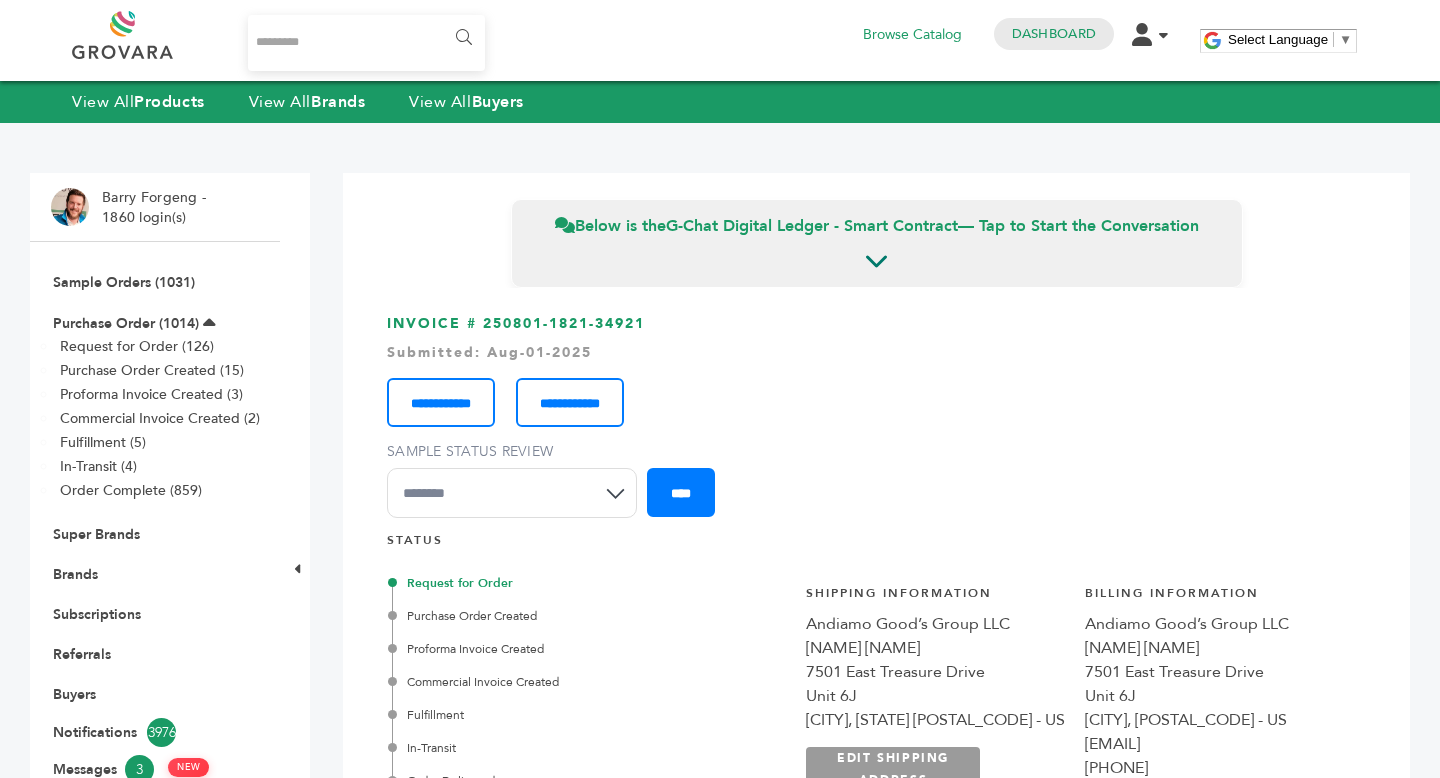 scroll, scrollTop: 1848, scrollLeft: 0, axis: vertical 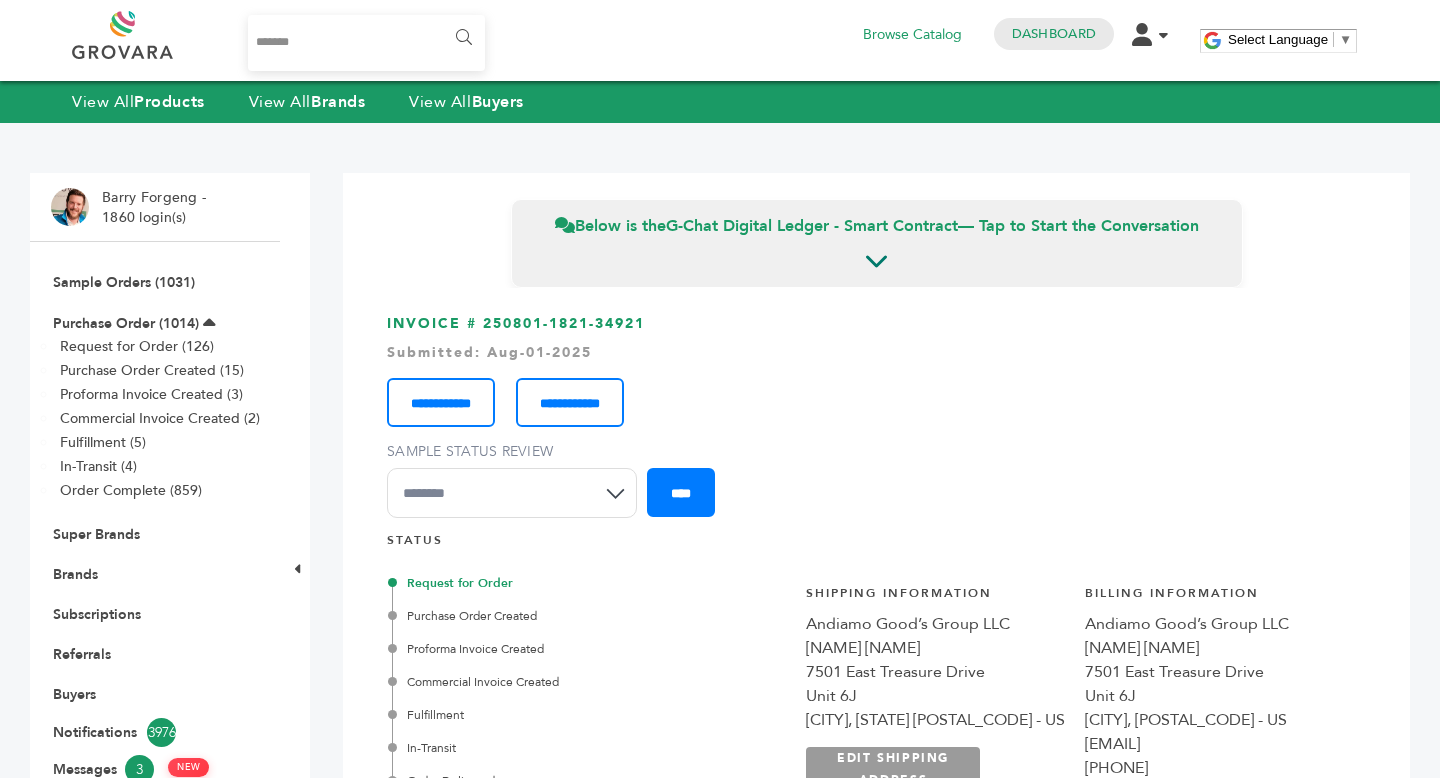 type on "*******" 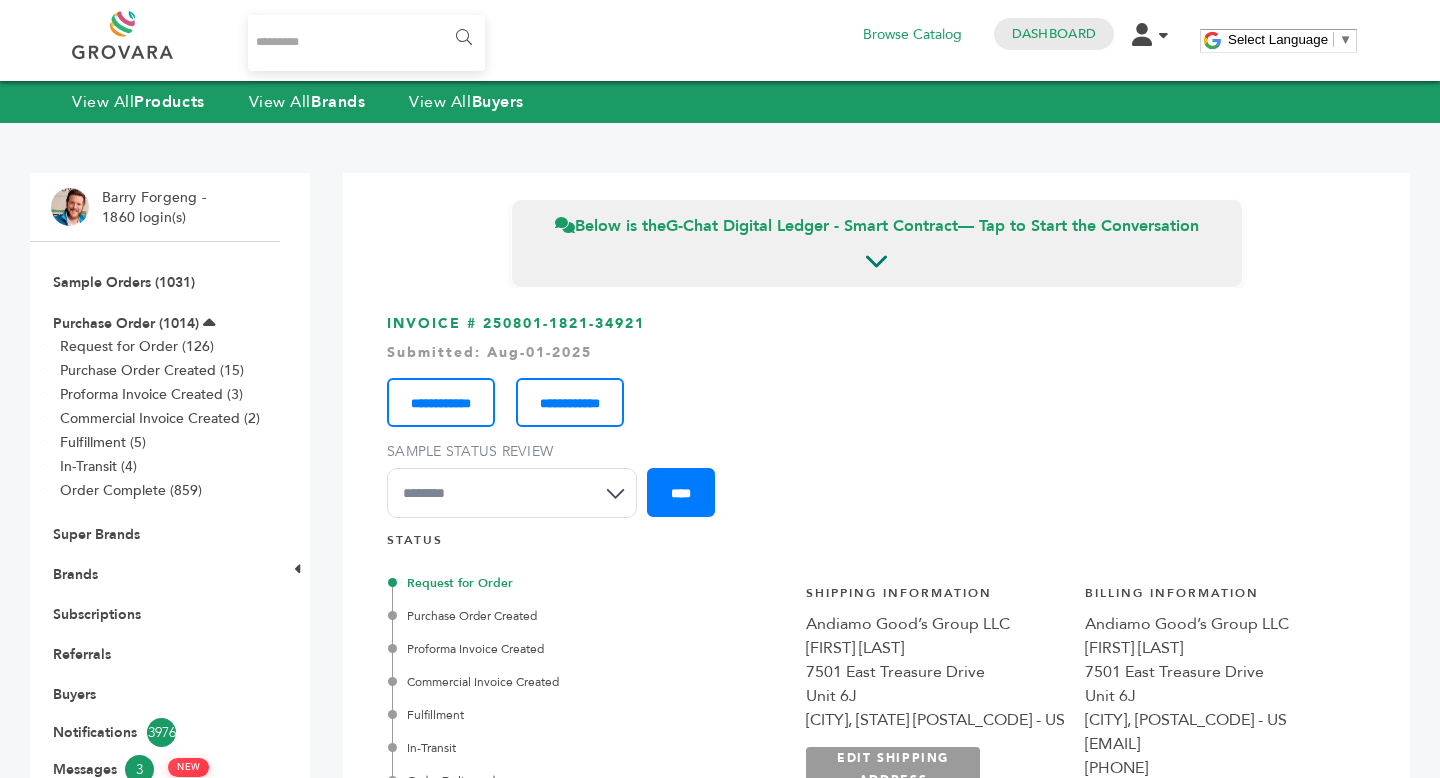 scroll, scrollTop: 1556, scrollLeft: 0, axis: vertical 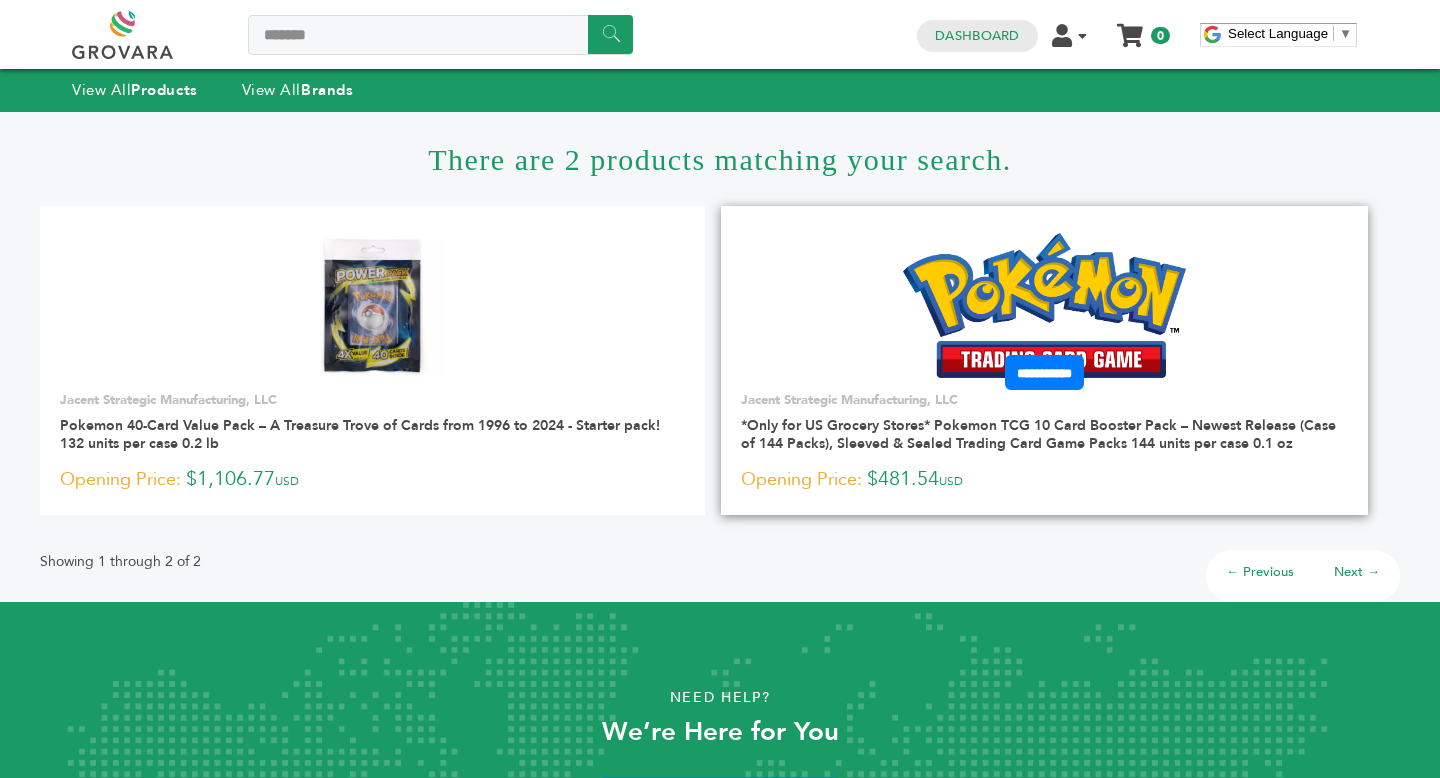 click at bounding box center [1044, 305] 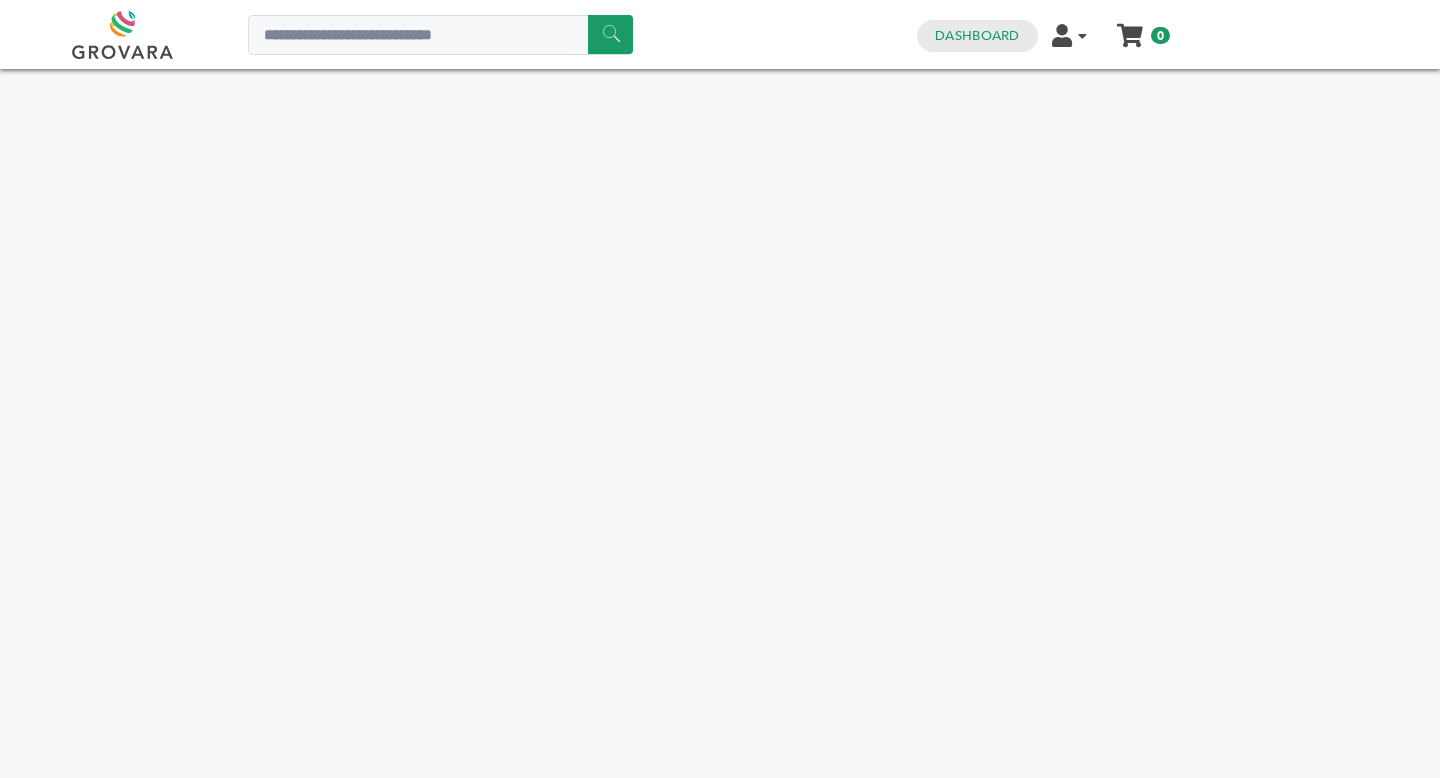 scroll, scrollTop: 0, scrollLeft: 0, axis: both 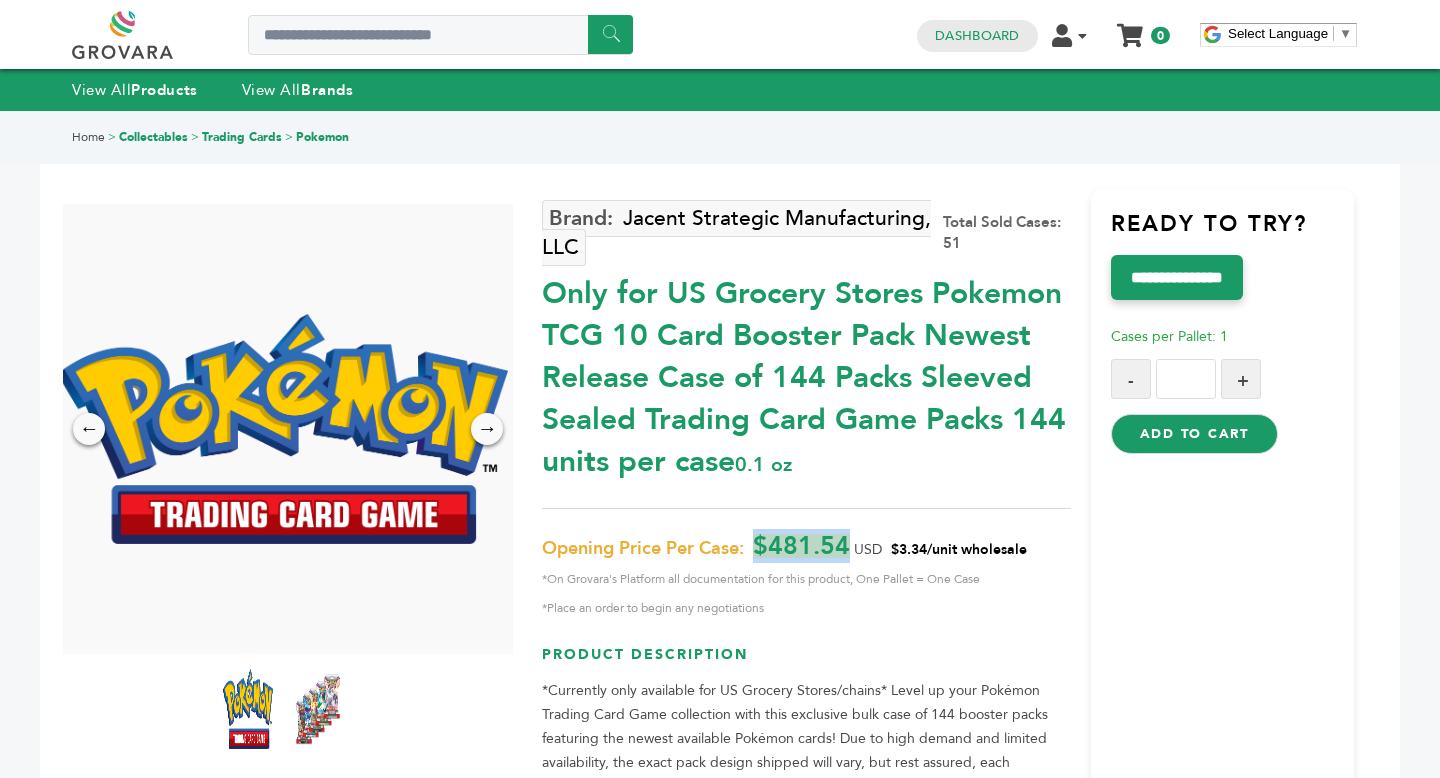 drag, startPoint x: 757, startPoint y: 546, endPoint x: 853, endPoint y: 547, distance: 96.00521 